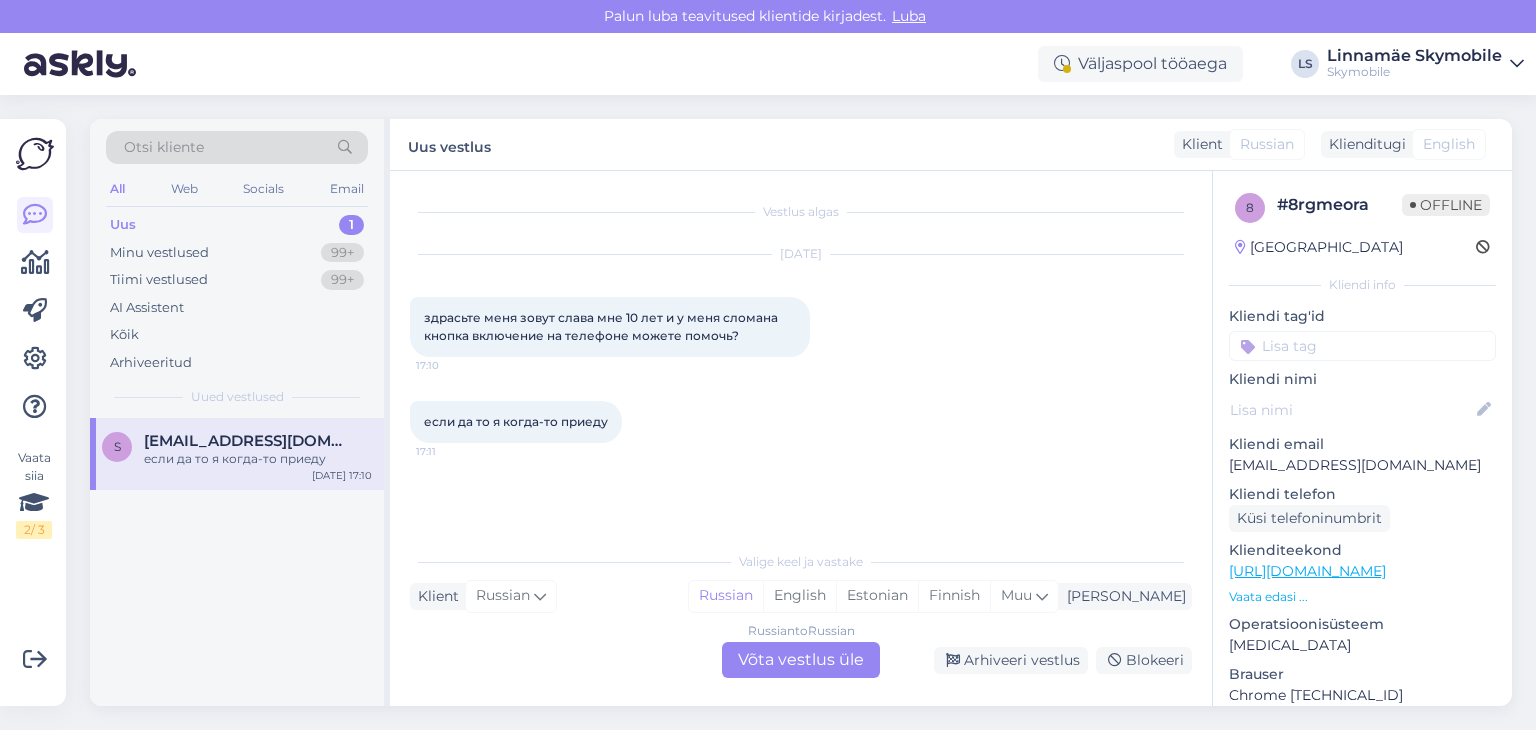 scroll, scrollTop: 0, scrollLeft: 0, axis: both 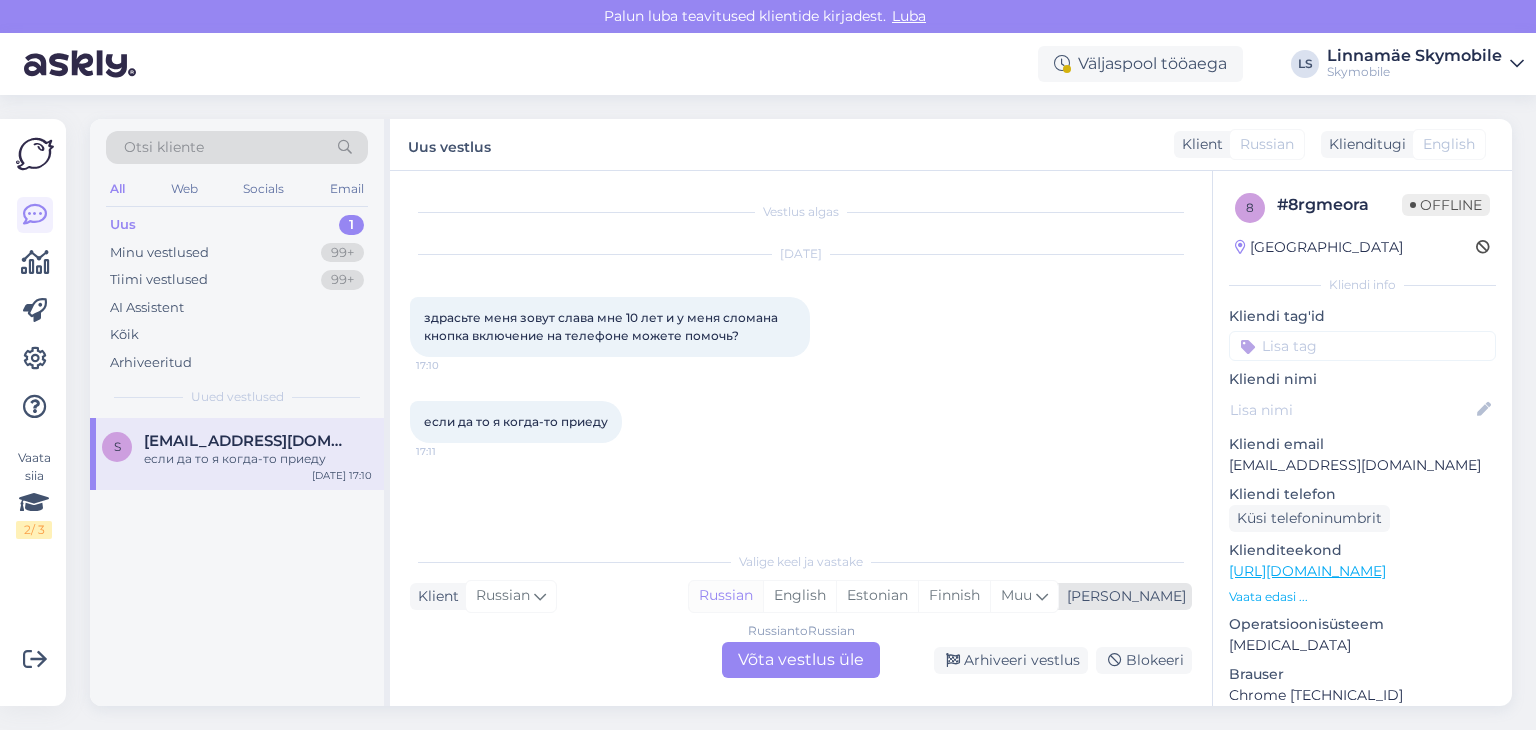click on "Russian" at bounding box center [726, 596] 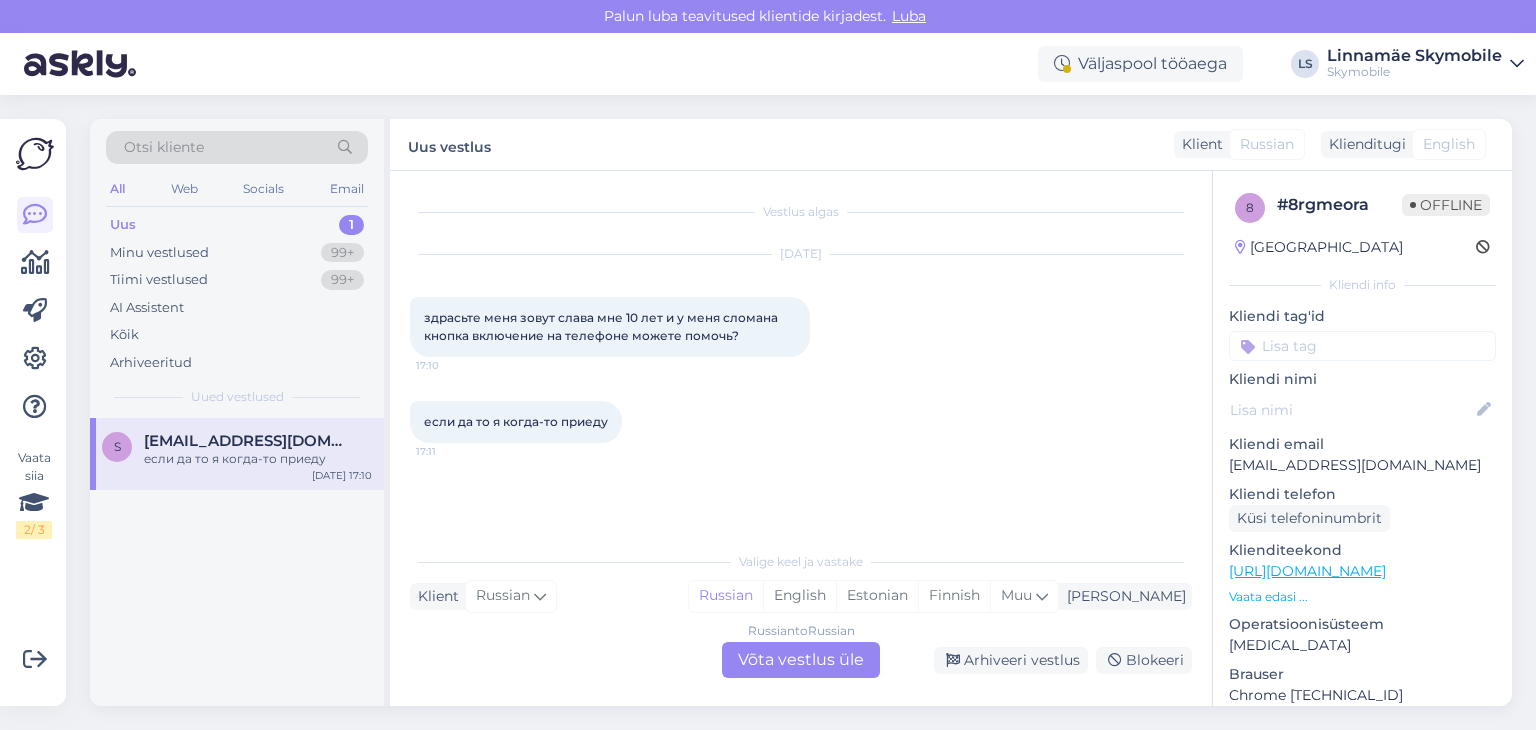 click on "Russian  to  Russian Võta vestlus üle" at bounding box center [801, 660] 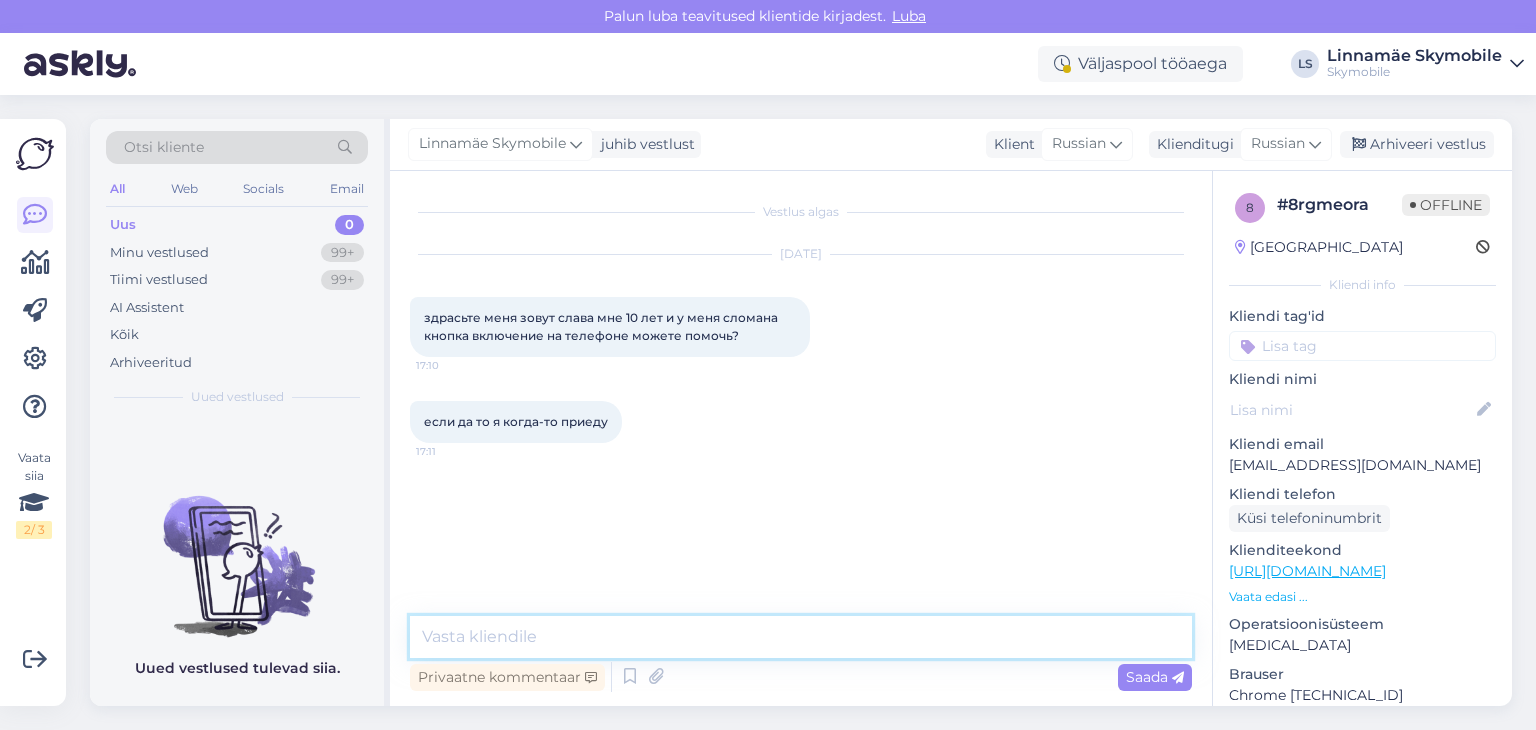 click at bounding box center [801, 637] 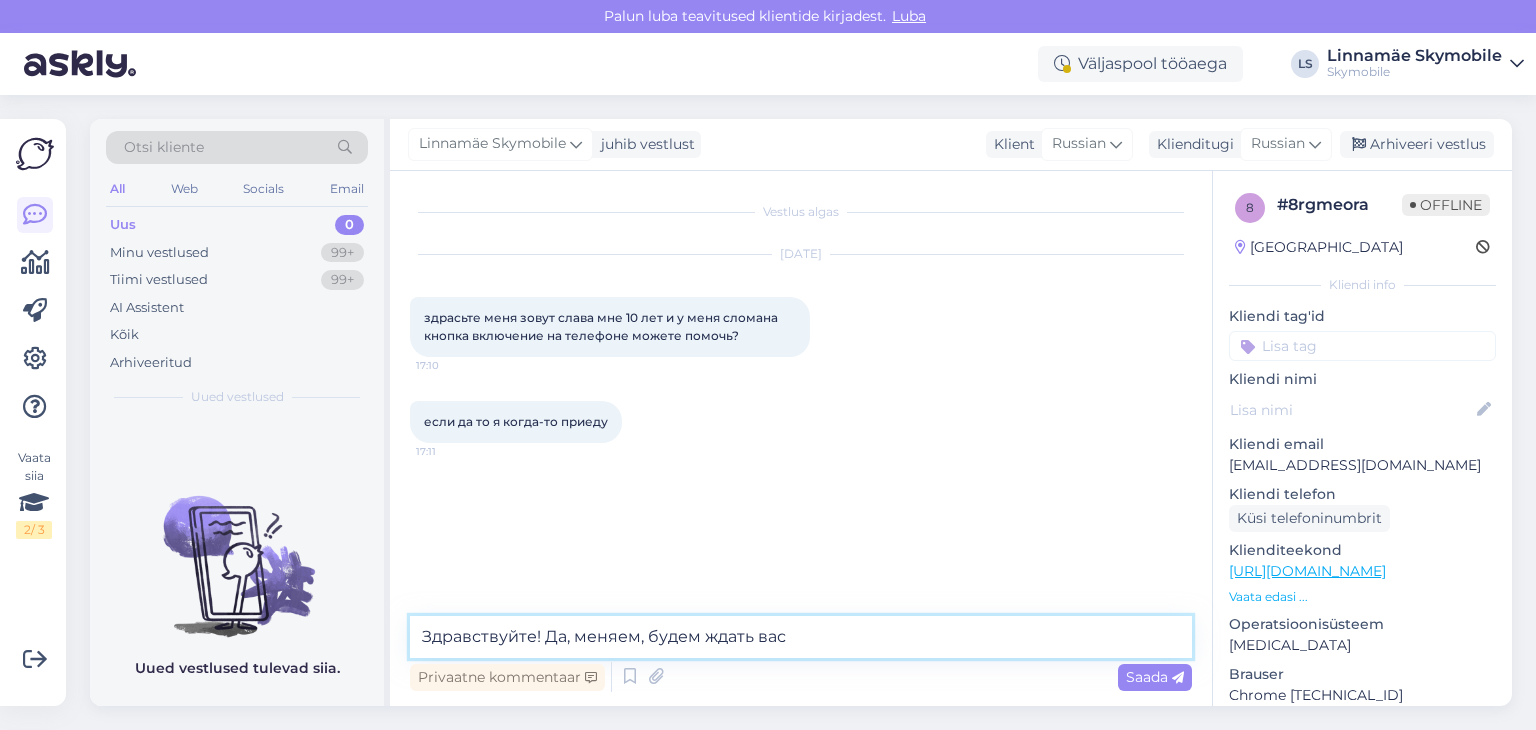 type on "Здравствуйте! Да, меняем, будем ждать вас!" 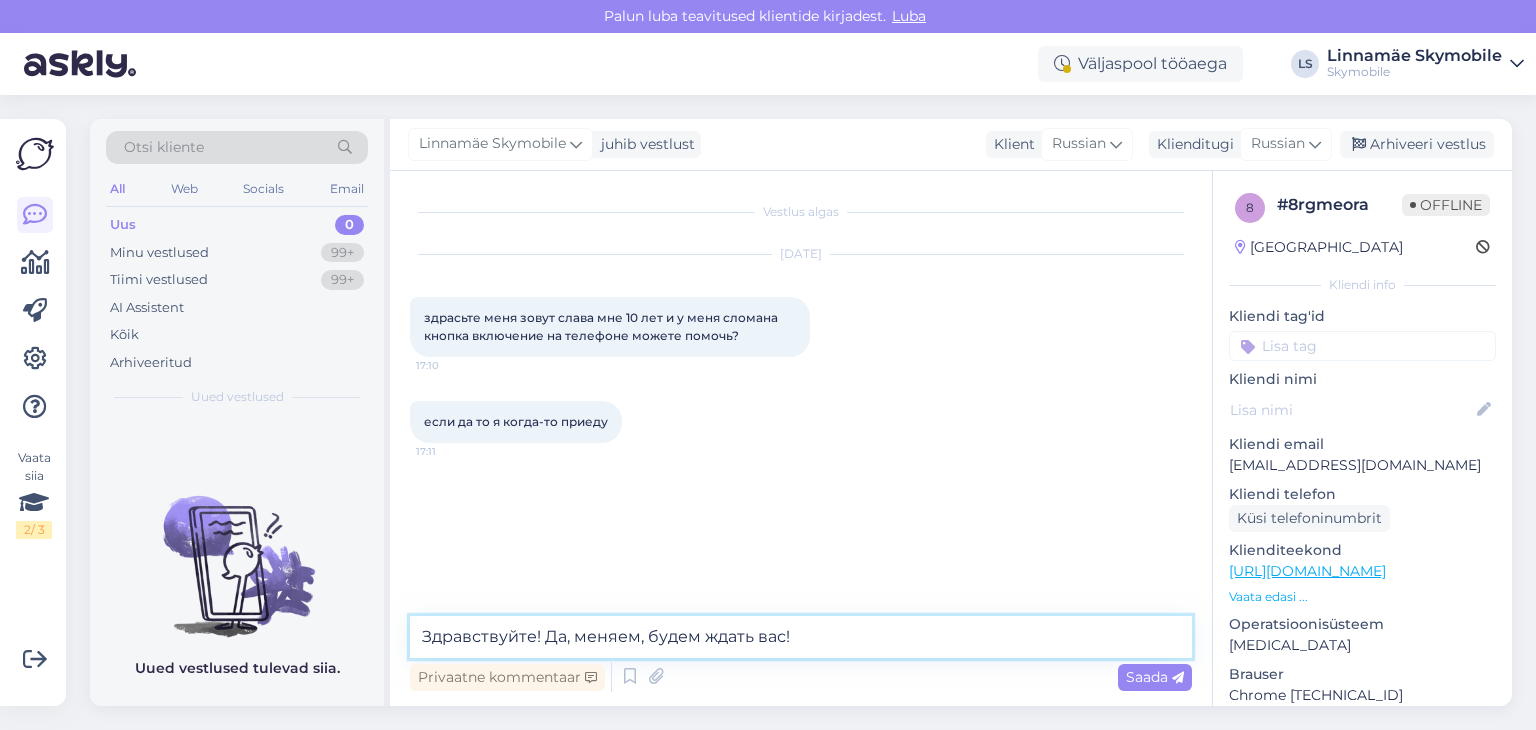 type 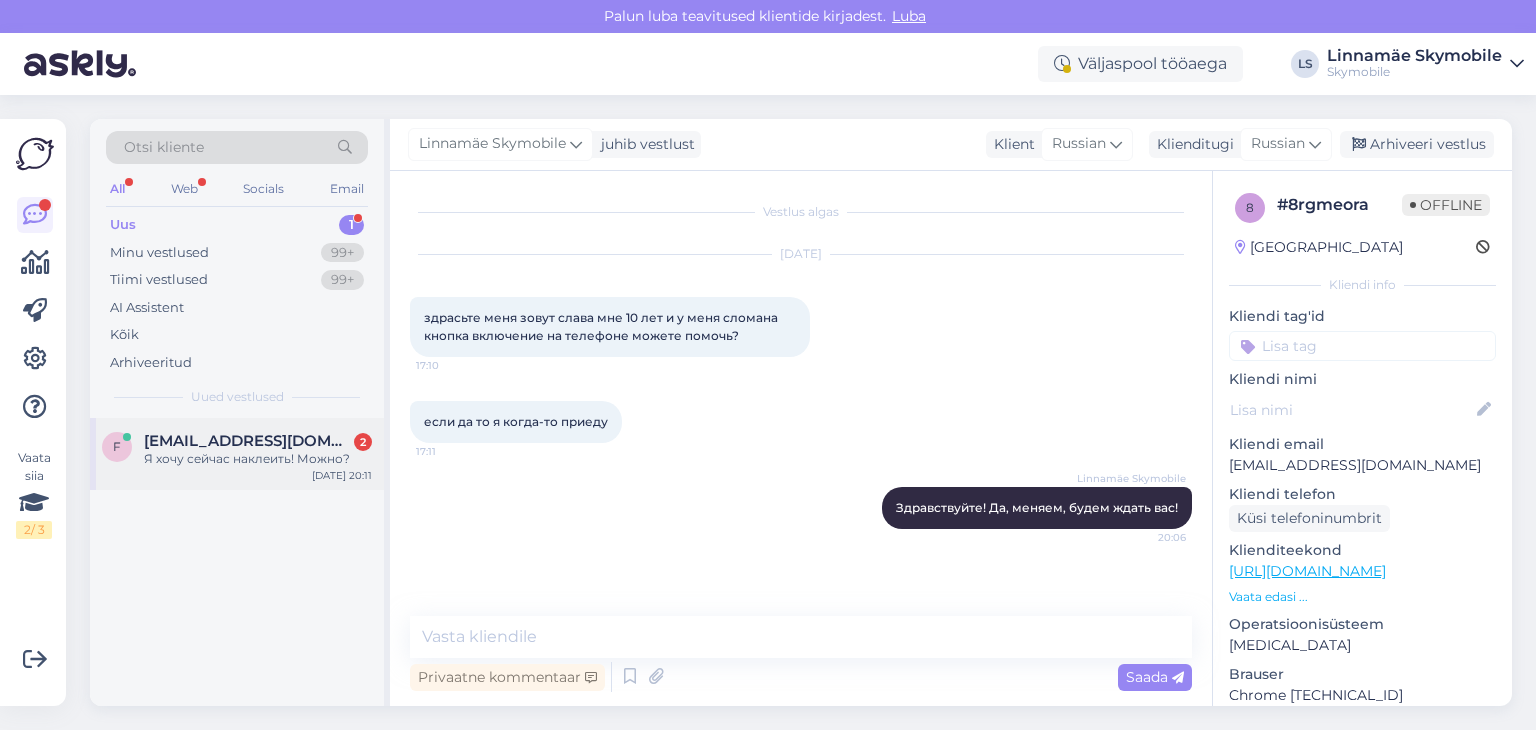 click on "f [EMAIL_ADDRESS][DOMAIN_NAME] 2 Я хочу сейчас наклеить! Можно? [DATE] 20:11" at bounding box center [237, 454] 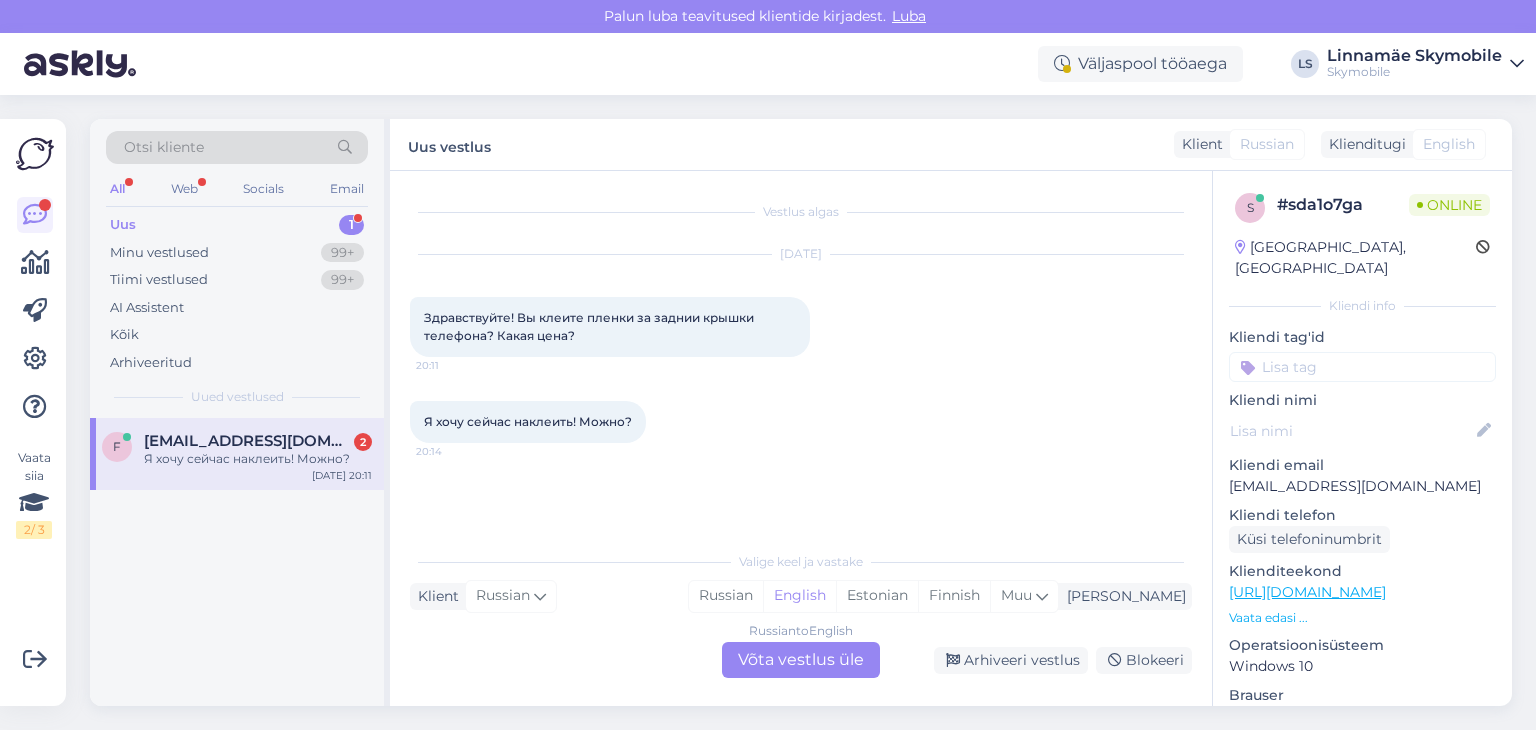 scroll, scrollTop: 28, scrollLeft: 0, axis: vertical 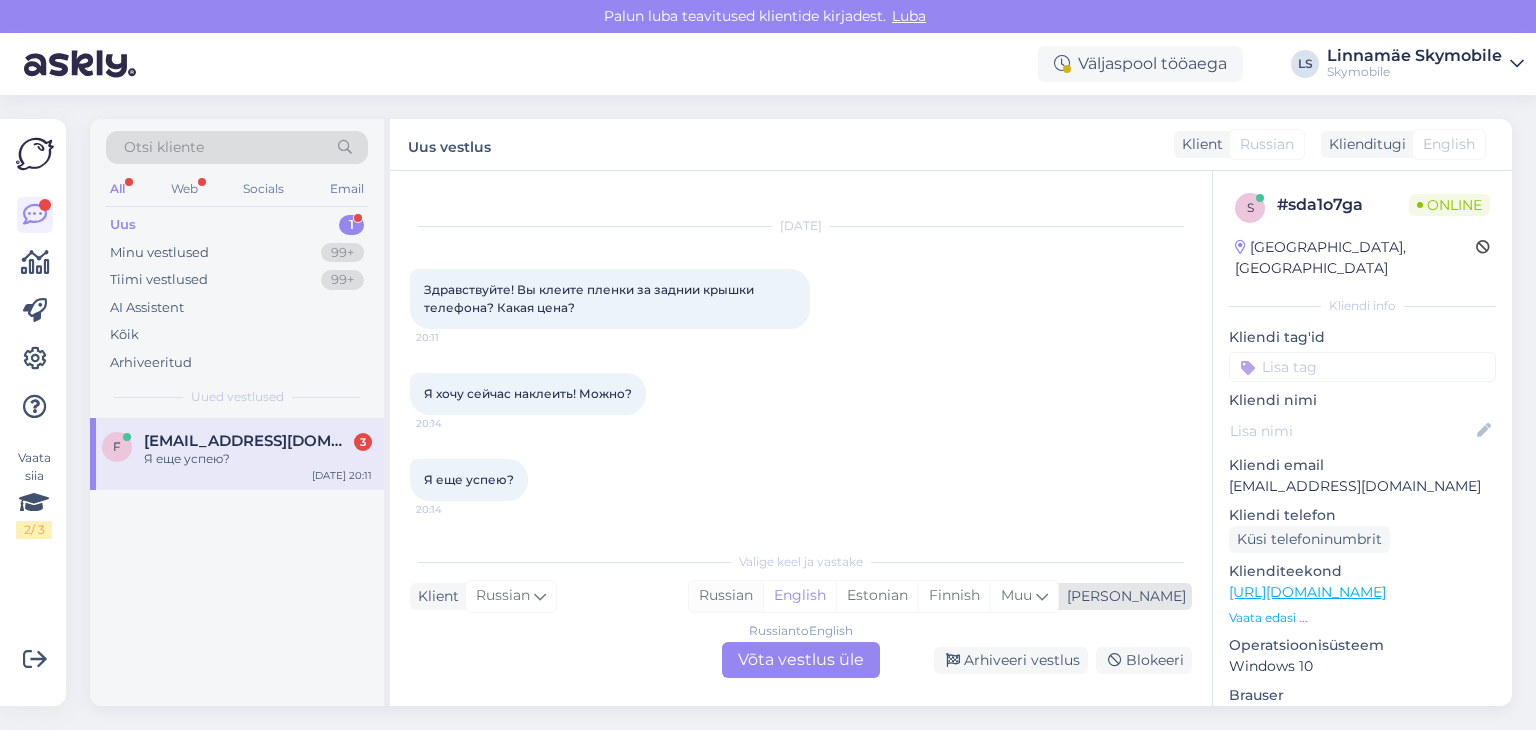 click on "Russian" at bounding box center (726, 596) 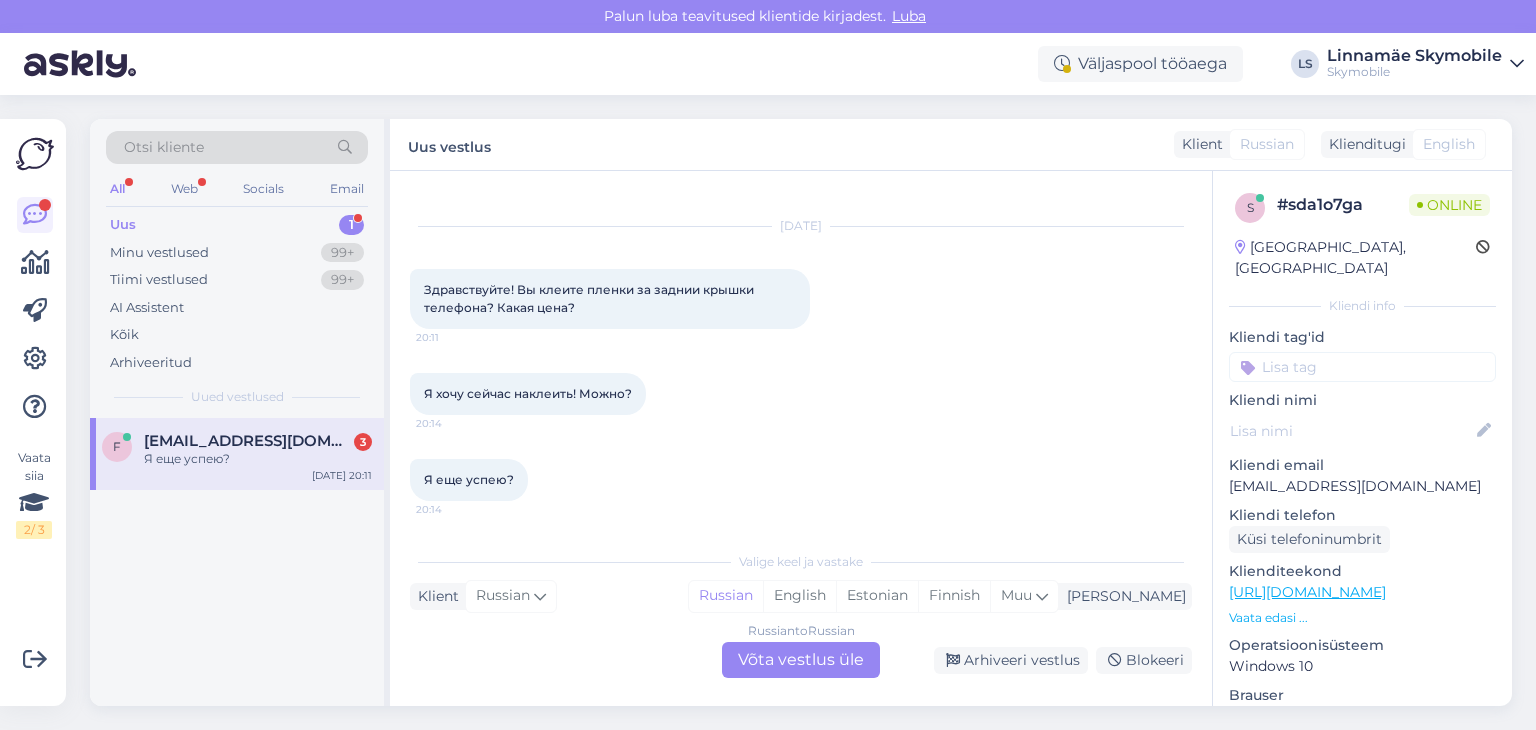 click on "Russian  to  Russian Võta vestlus üle" at bounding box center [801, 660] 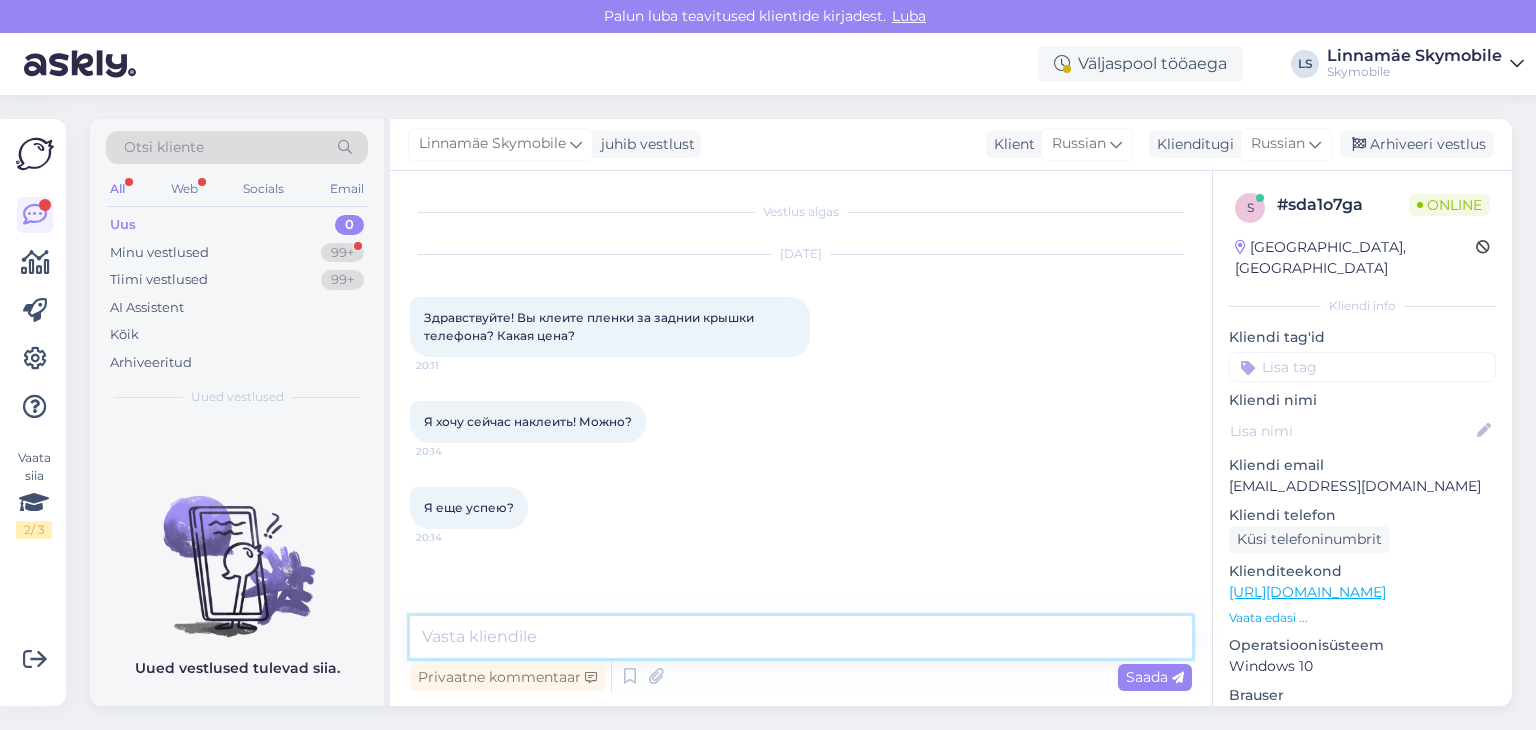 click at bounding box center (801, 637) 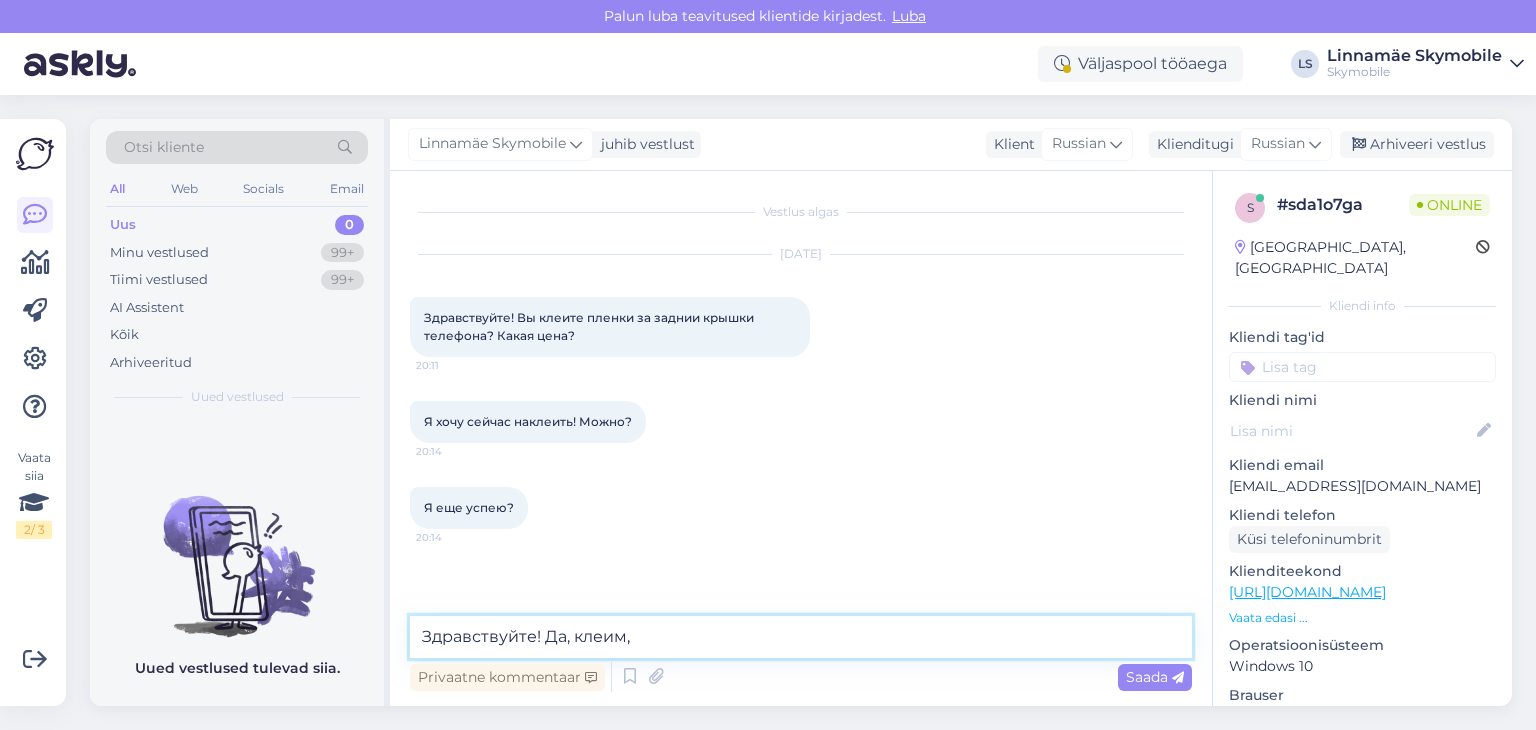 click on "Здравствуйте! Да, клеим," at bounding box center (801, 637) 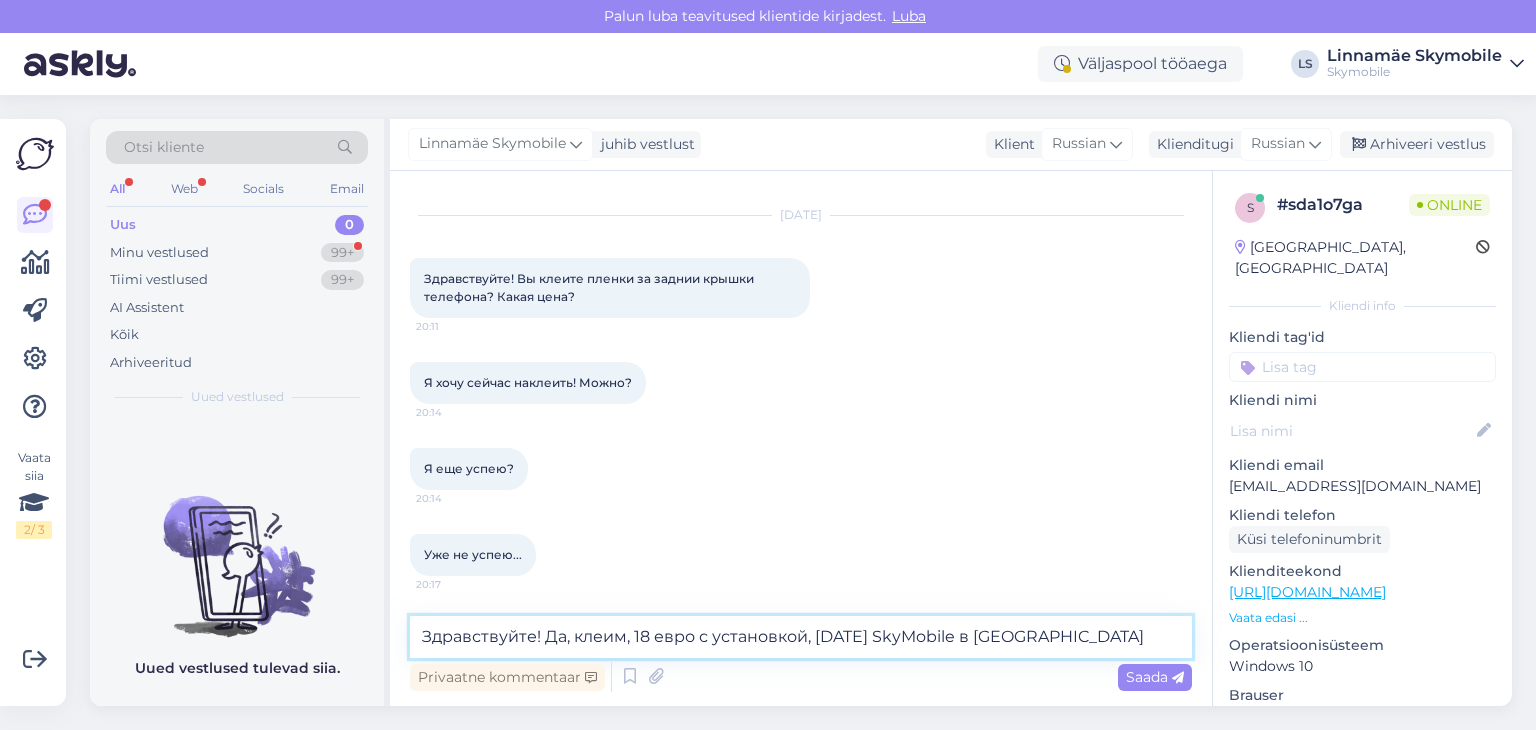 scroll, scrollTop: 125, scrollLeft: 0, axis: vertical 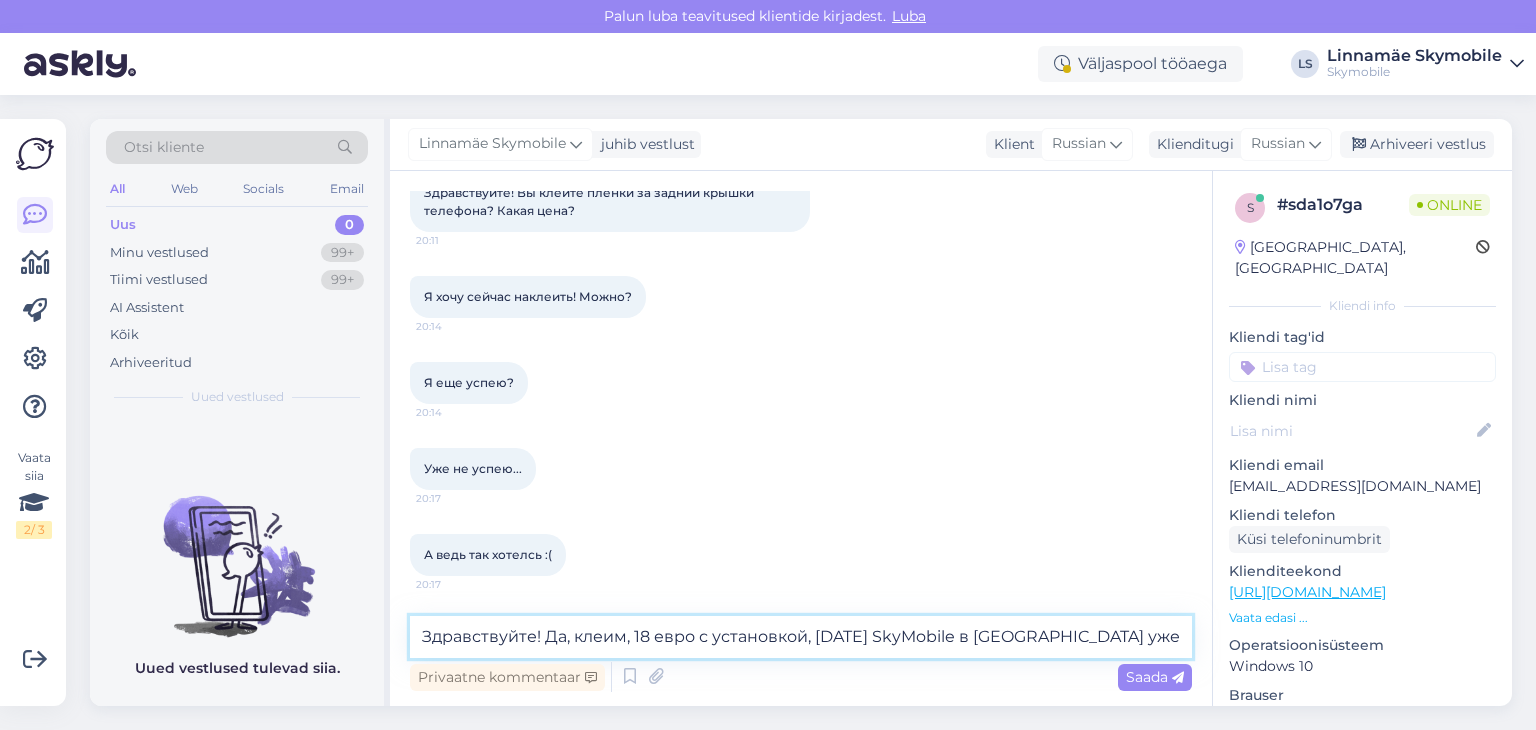 click on "Здравствуйте! Да, клеим, 18 евро с установкой, [DATE] SkyMobile в [GEOGRAPHIC_DATA] уже закрыт" at bounding box center (801, 637) 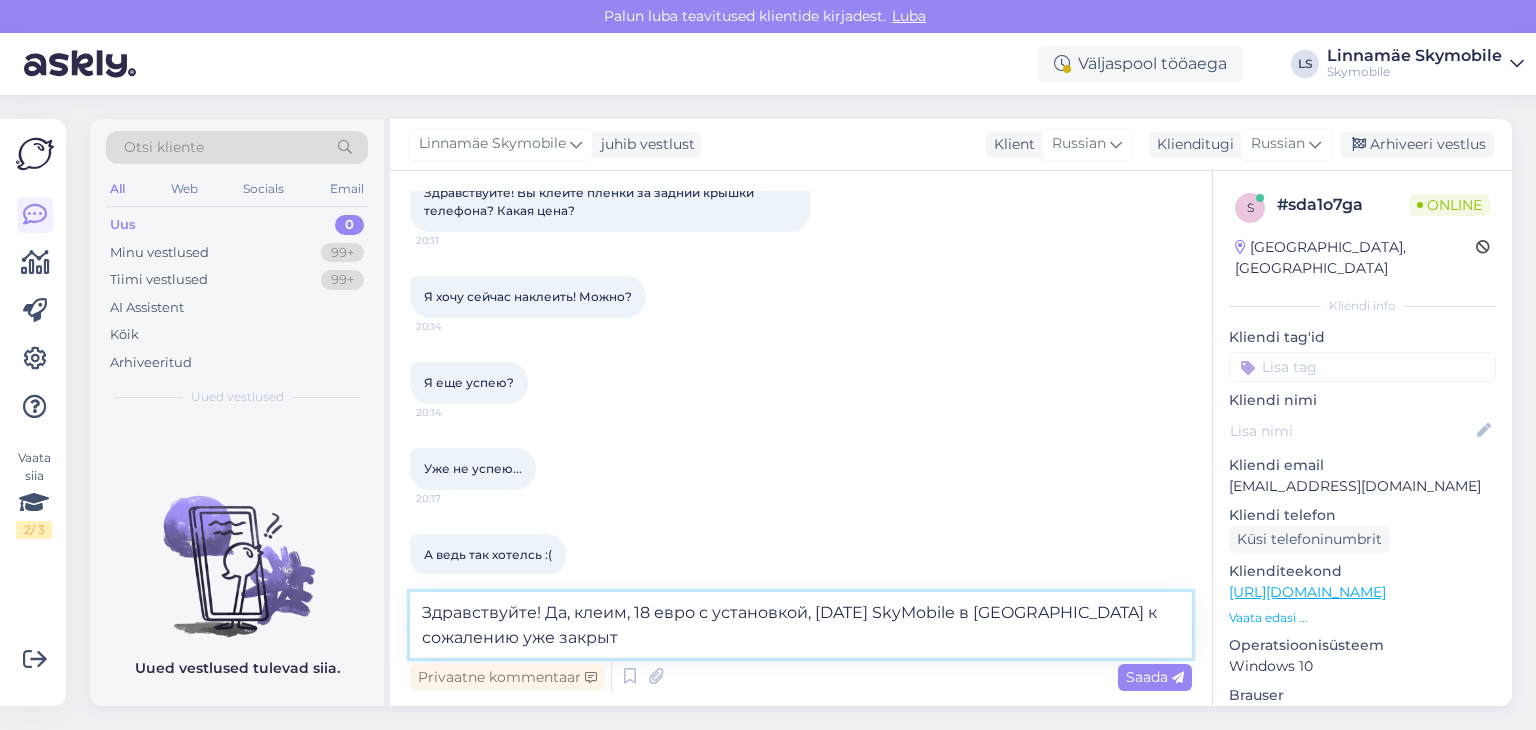 click on "Здравствуйте! Да, клеим, 18 евро с установкой, [DATE] SkyMobile в [GEOGRAPHIC_DATA] к сожалению уже закрыт" at bounding box center (801, 625) 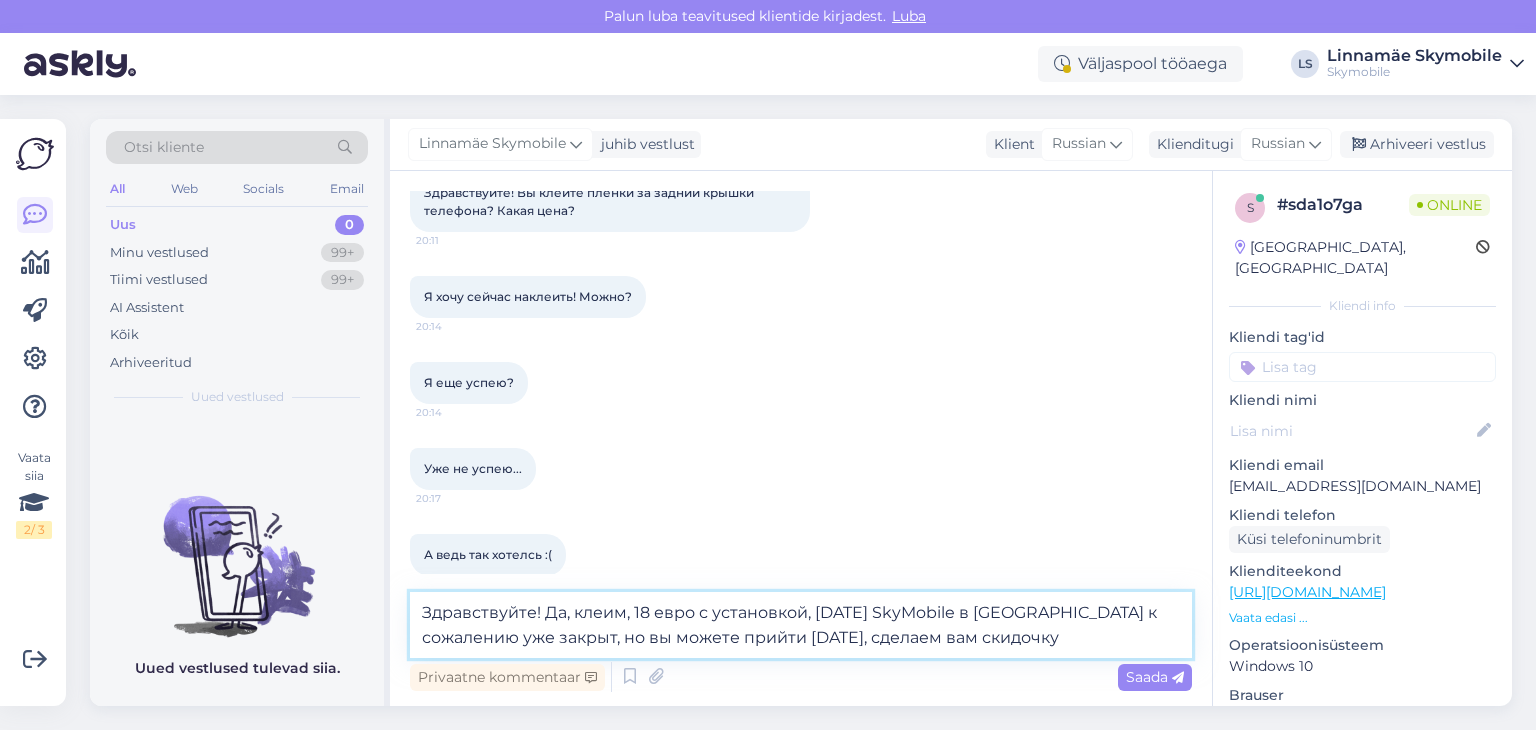 type on "Здравствуйте! Да, клеим, 18 евро с установкой, [DATE] SkyMobile в [GEOGRAPHIC_DATA] к сожалению уже закрыт, но вы можете прийти [DATE], сделаем вам скидочку!" 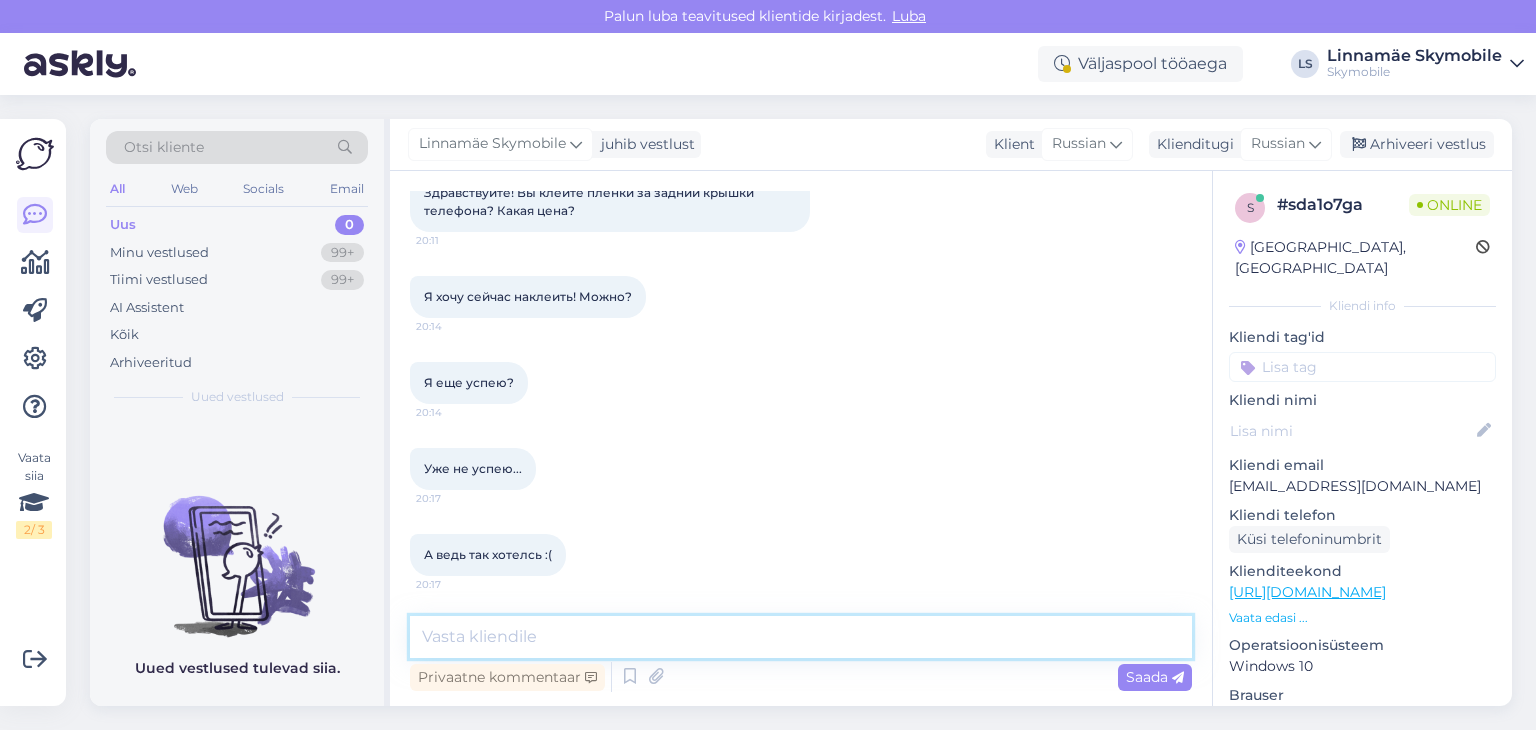 scroll, scrollTop: 248, scrollLeft: 0, axis: vertical 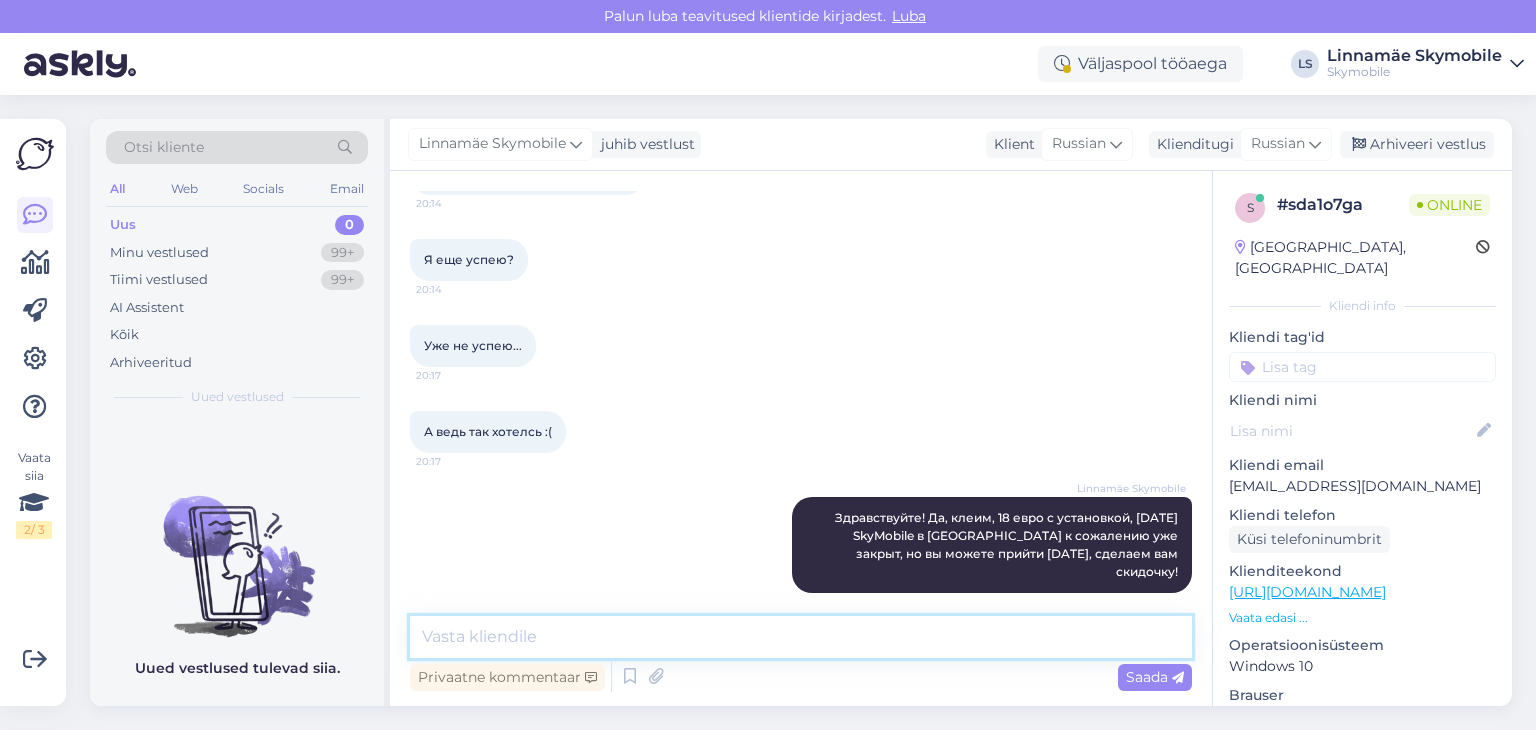 type 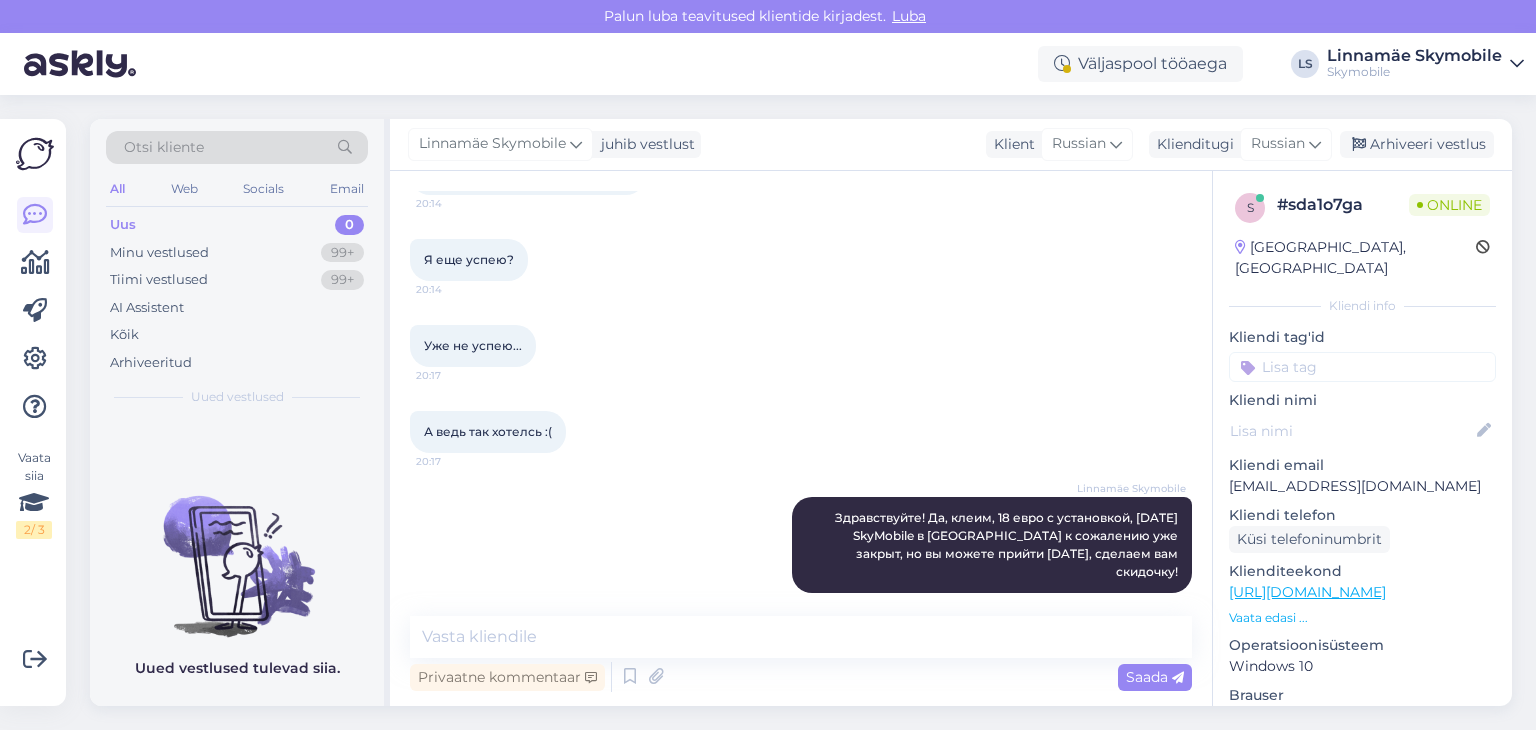 click on "Skymobile" at bounding box center (1414, 72) 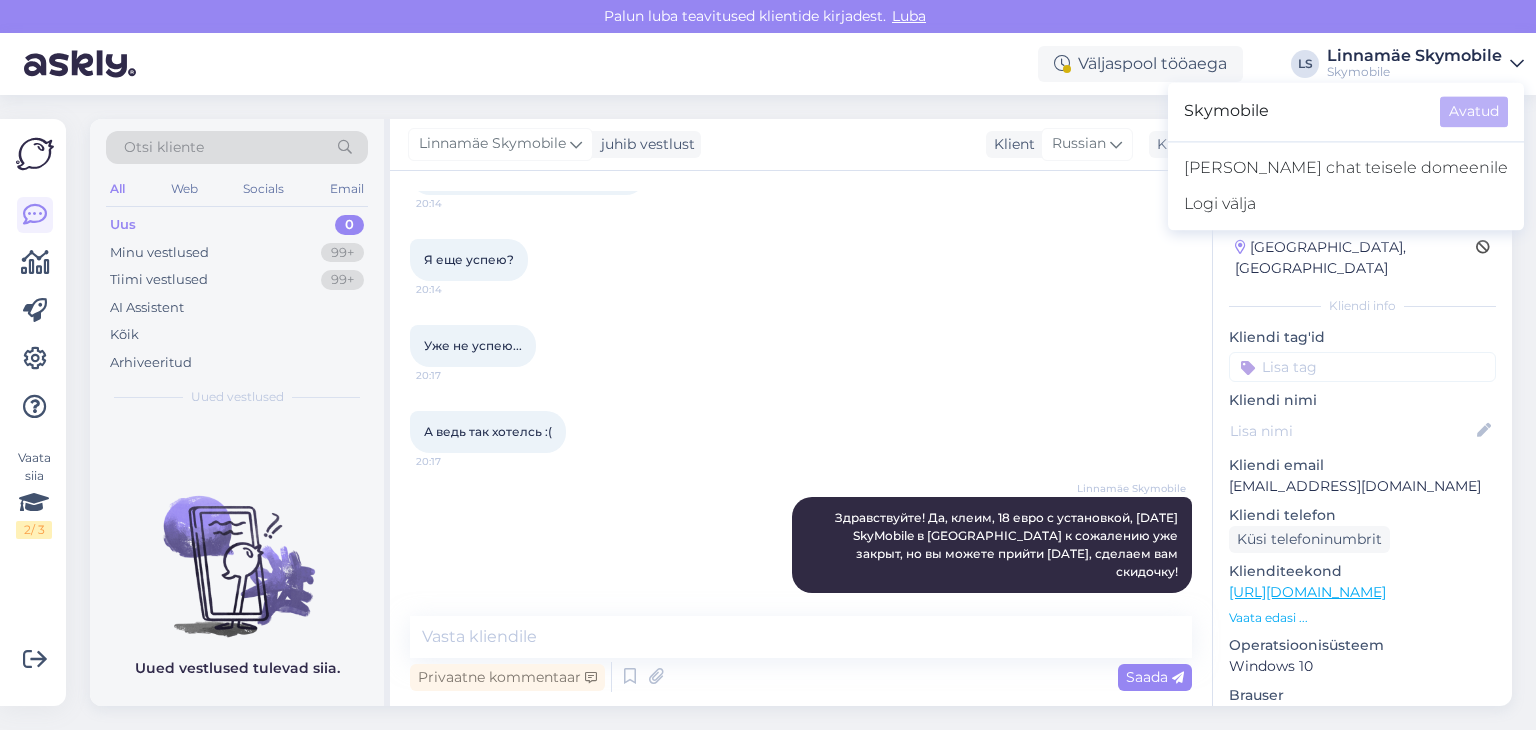 click on "Väljaspool tööaega LS Linnamäe Skymobile Skymobile Skymobile Avatud [PERSON_NAME] chat teisele domeenile Logi välja" at bounding box center [768, 64] 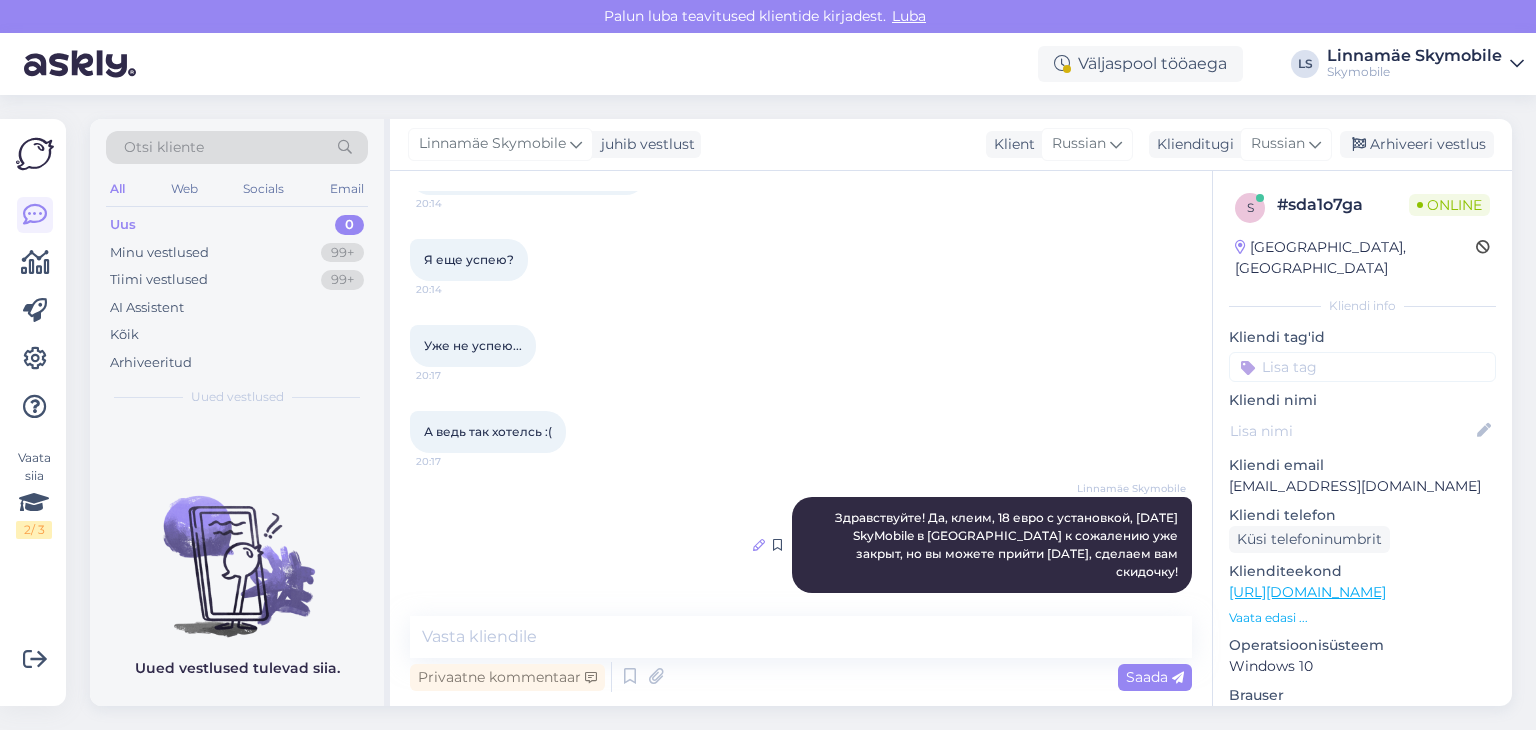 click at bounding box center (759, 545) 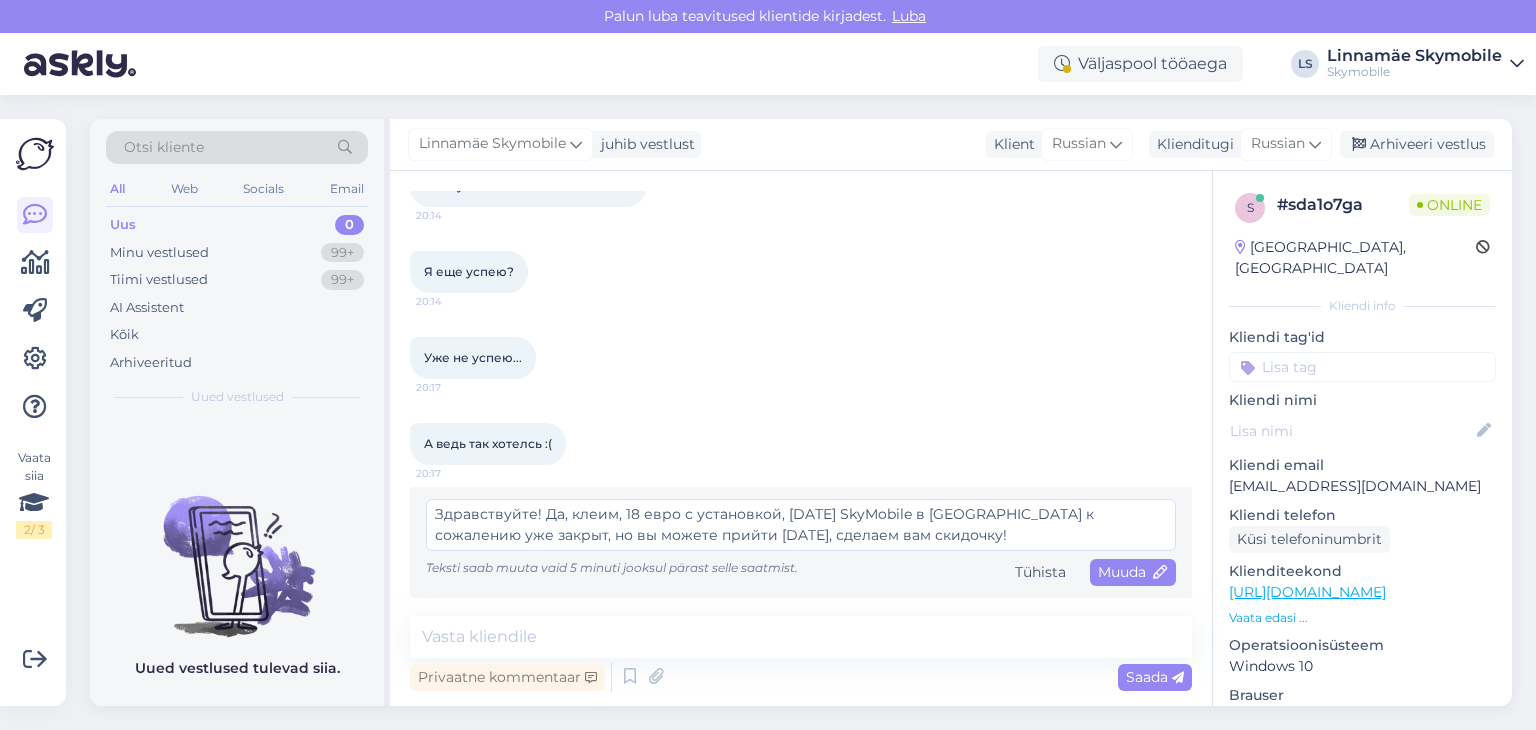 scroll, scrollTop: 236, scrollLeft: 0, axis: vertical 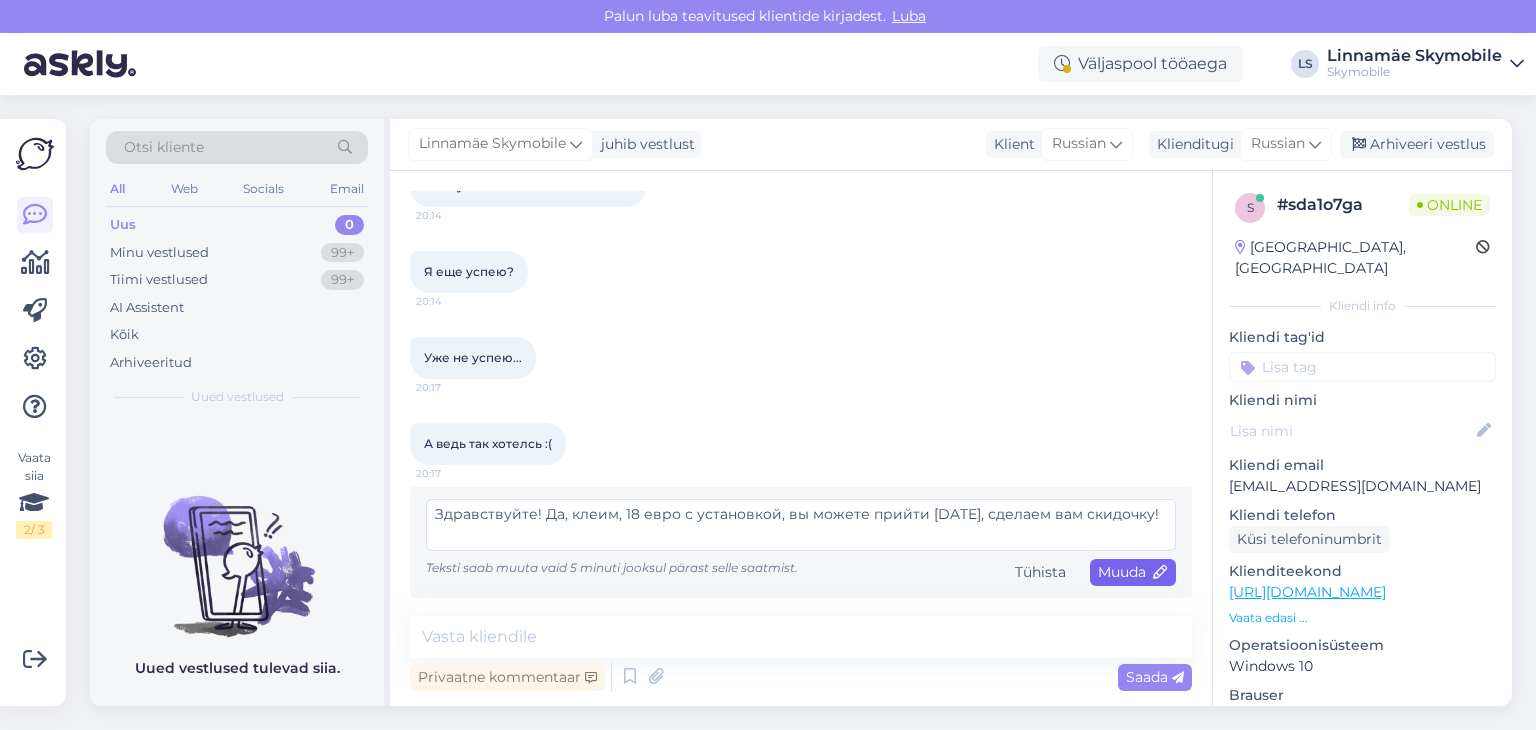 type on "Здравствуйте! Да, клеим, 18 евро с установкой, вы можете прийти [DATE], сделаем вам скидочку!" 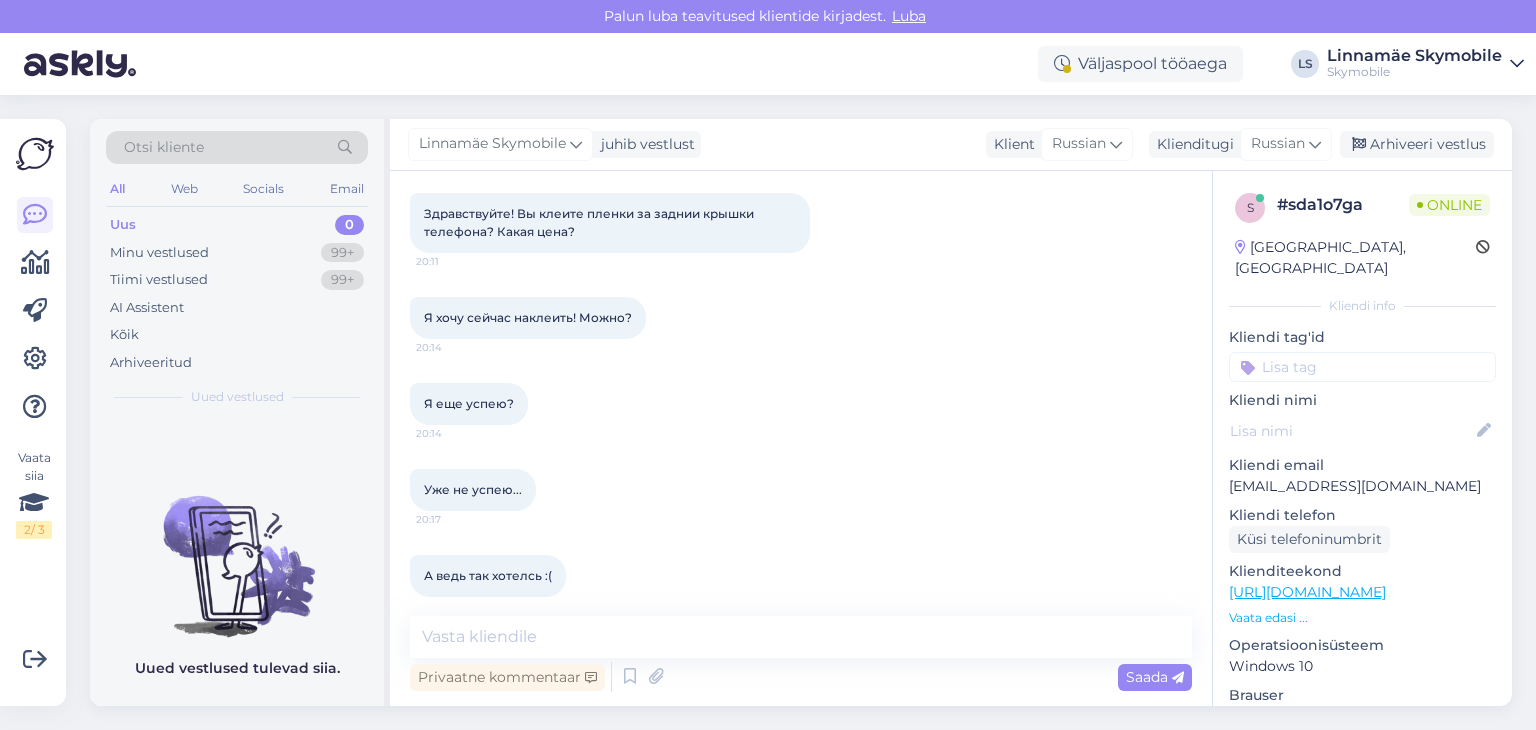 scroll, scrollTop: 0, scrollLeft: 0, axis: both 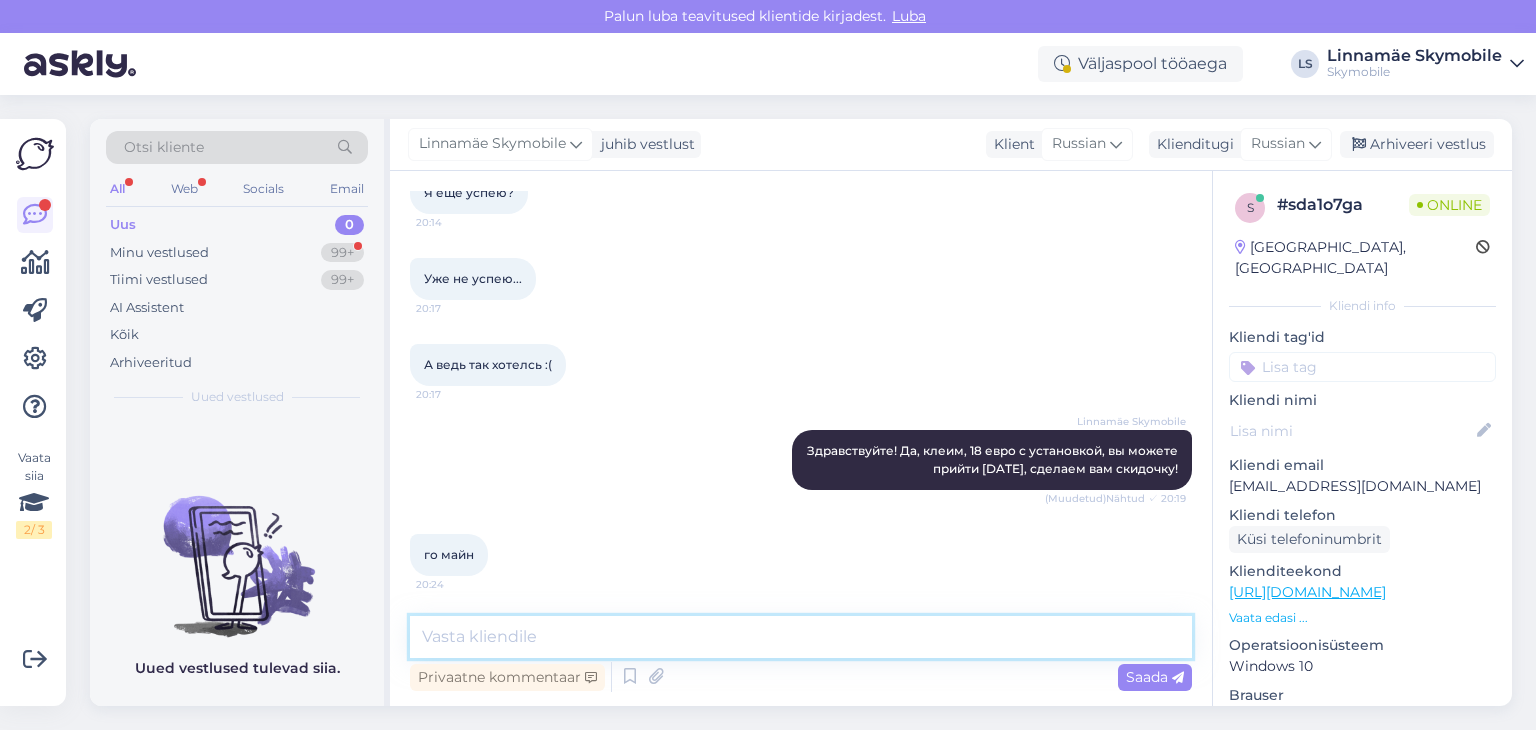 click at bounding box center (801, 637) 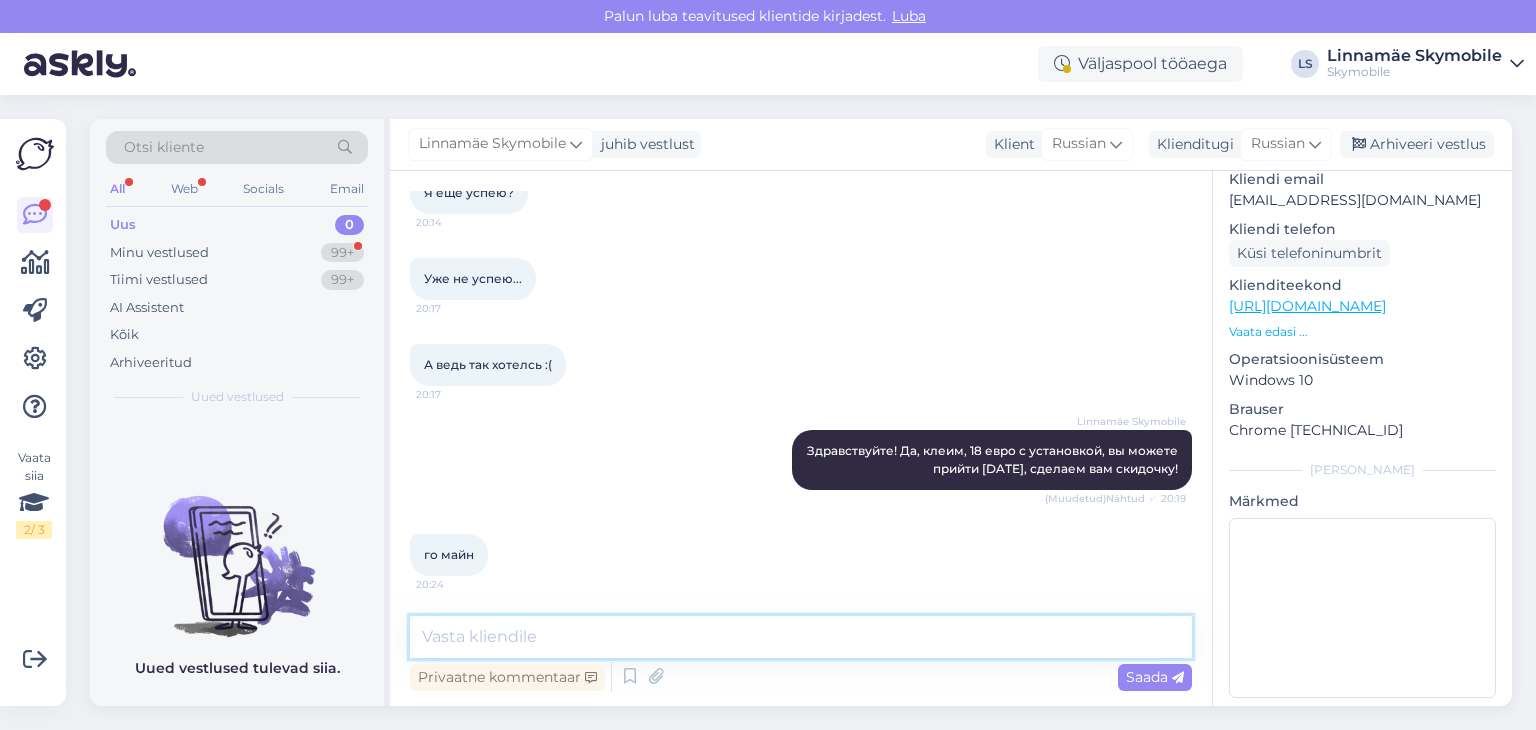 scroll, scrollTop: 0, scrollLeft: 0, axis: both 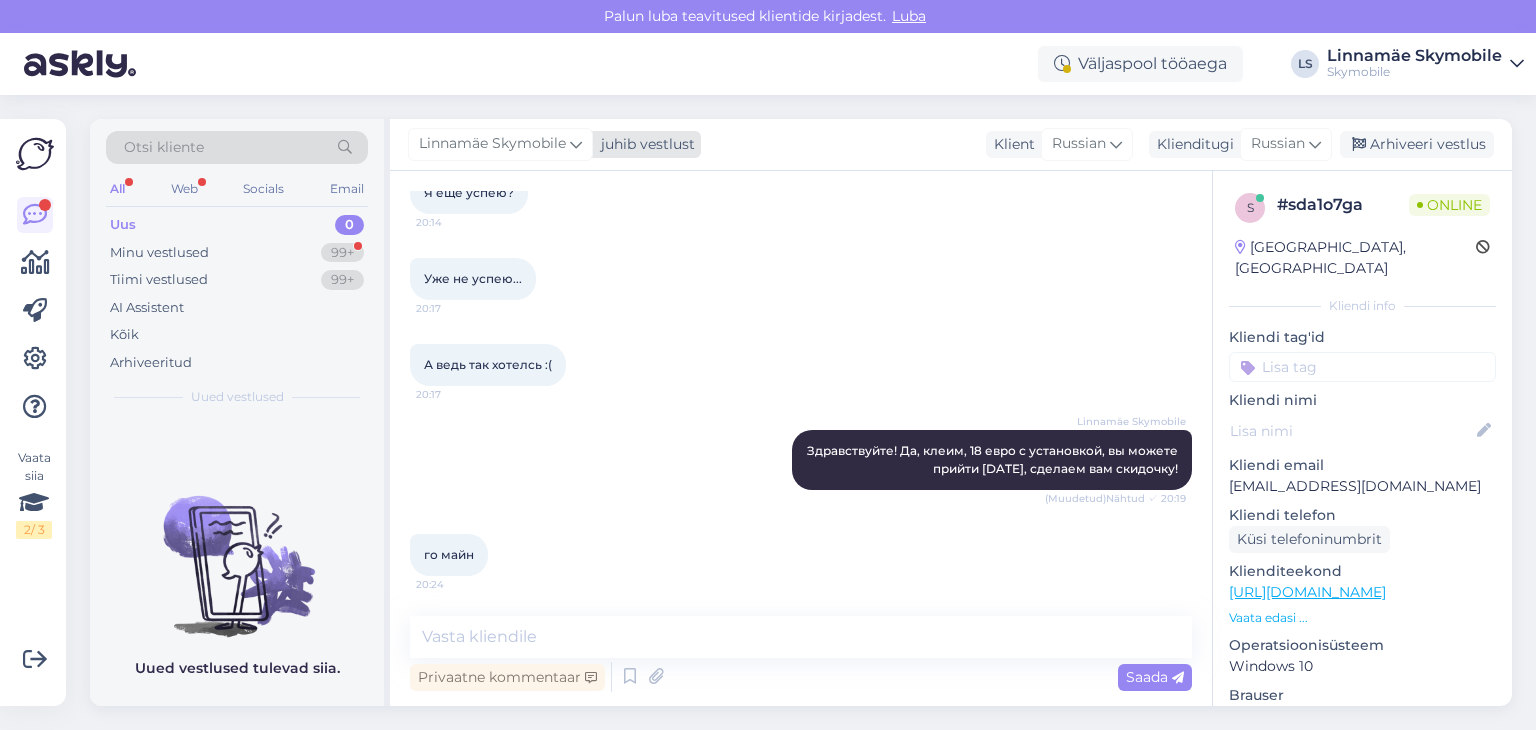click on "Linnamäe Skymobile" at bounding box center (492, 144) 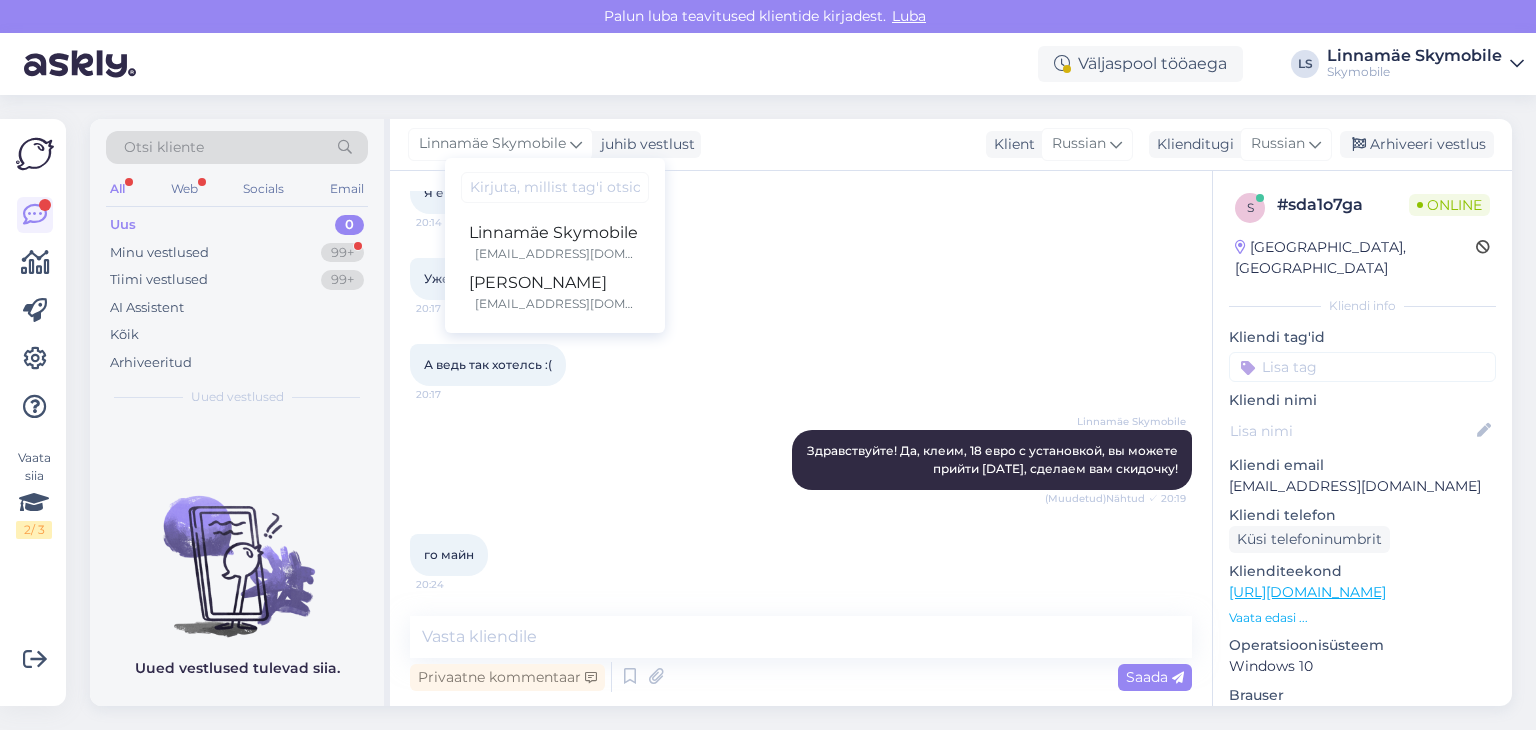 click on "Уже не успею... 20:17" at bounding box center (801, 279) 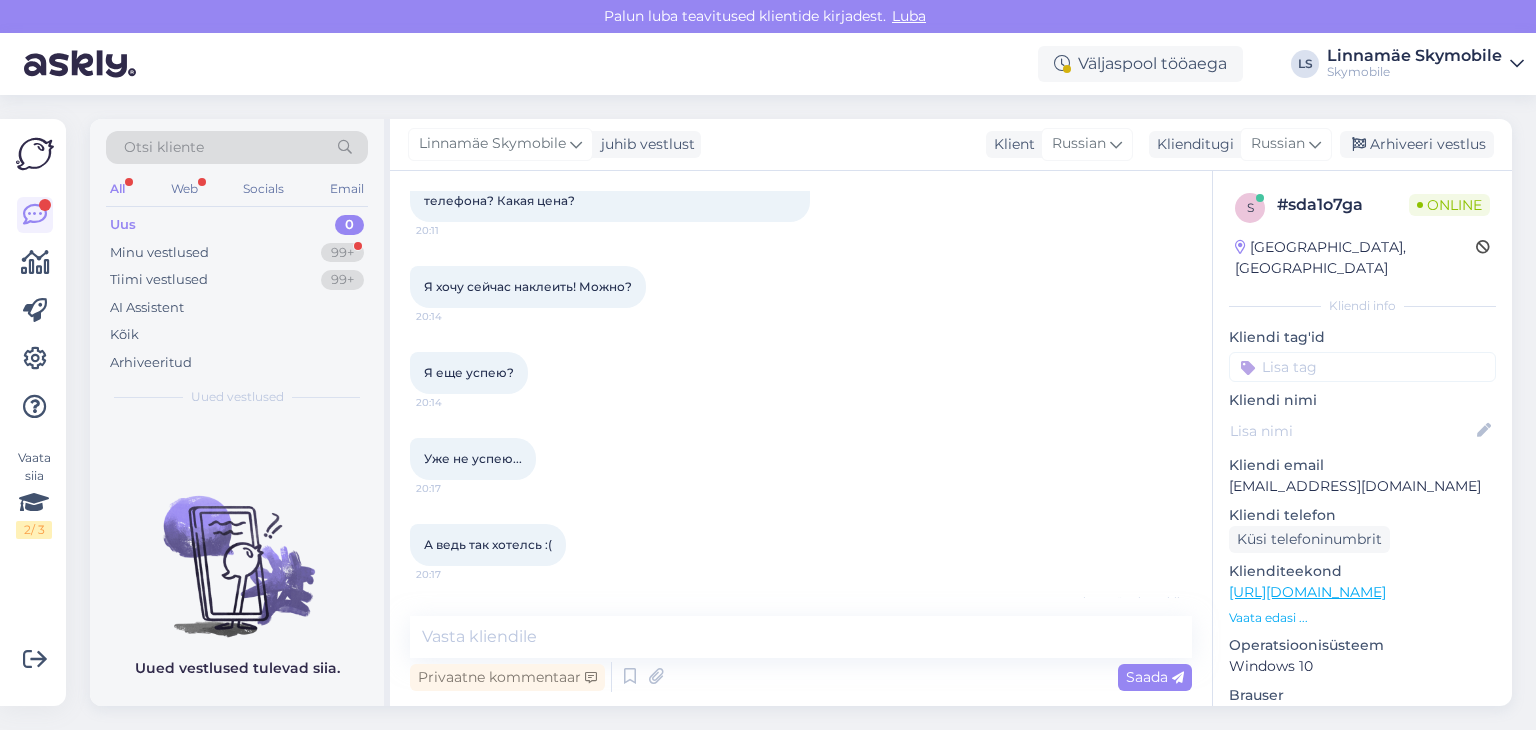 scroll, scrollTop: 315, scrollLeft: 0, axis: vertical 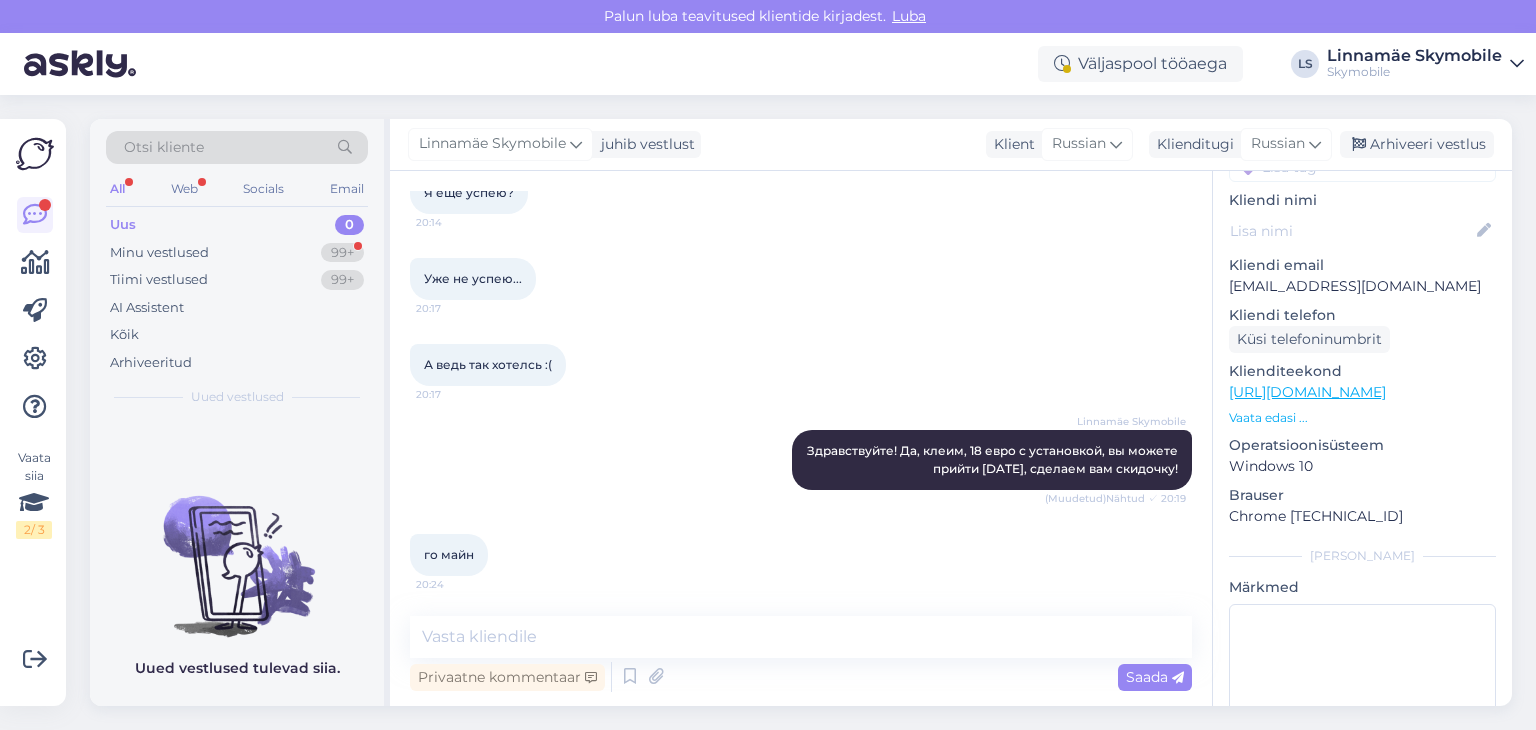 click on "Vaata edasi ..." at bounding box center (1362, 418) 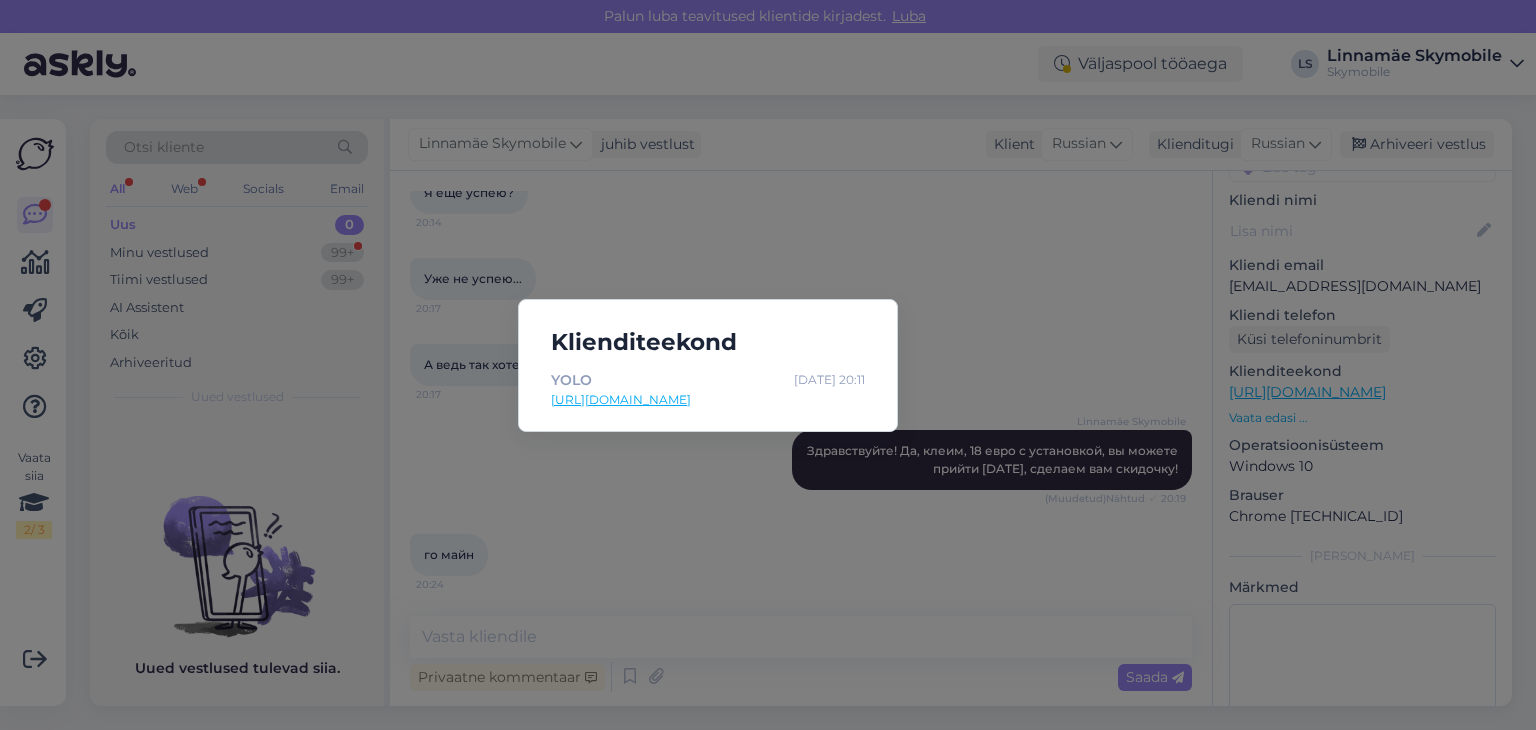 click on "Klienditeekond YOLO [DATE] 20:11  [URL][DOMAIN_NAME]" at bounding box center [768, 365] 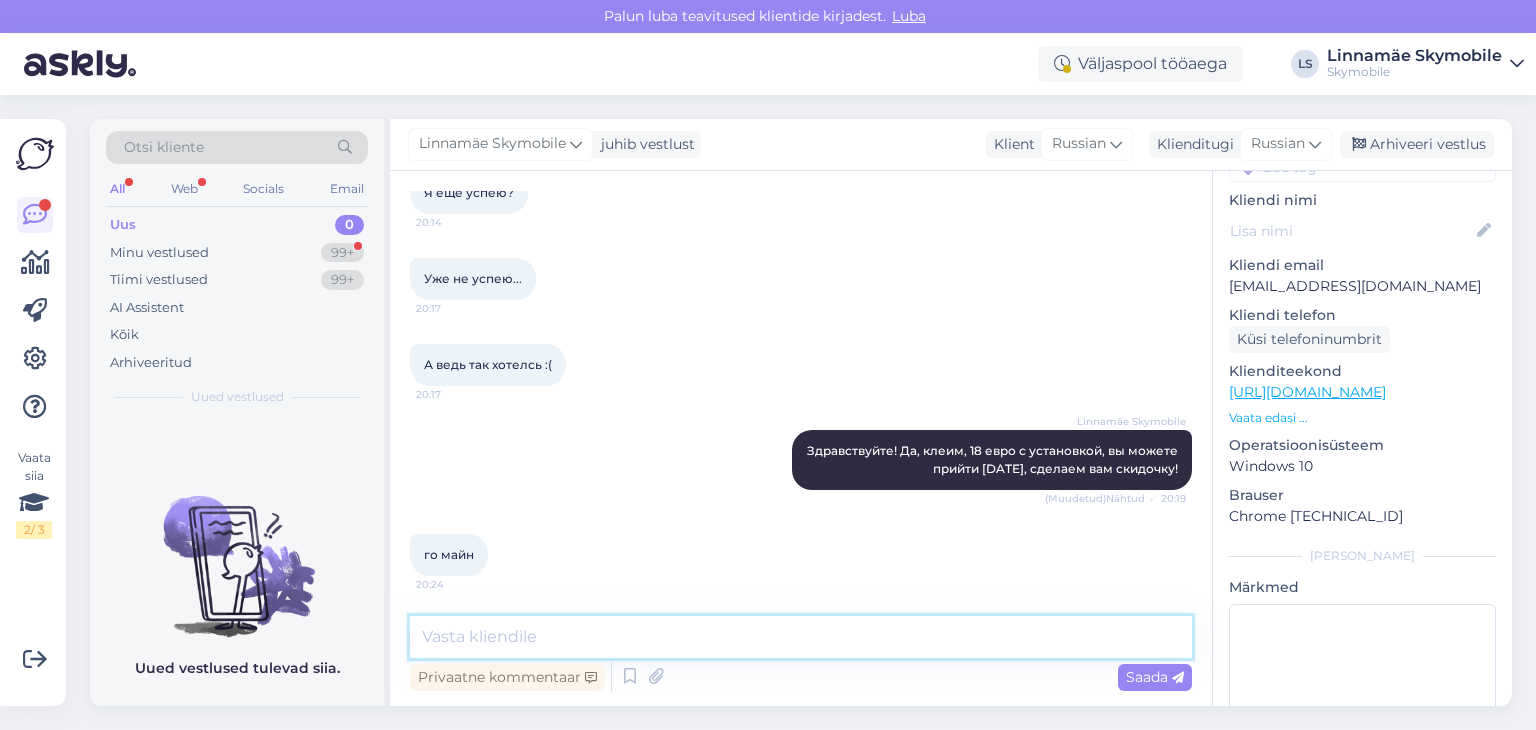 click at bounding box center (801, 637) 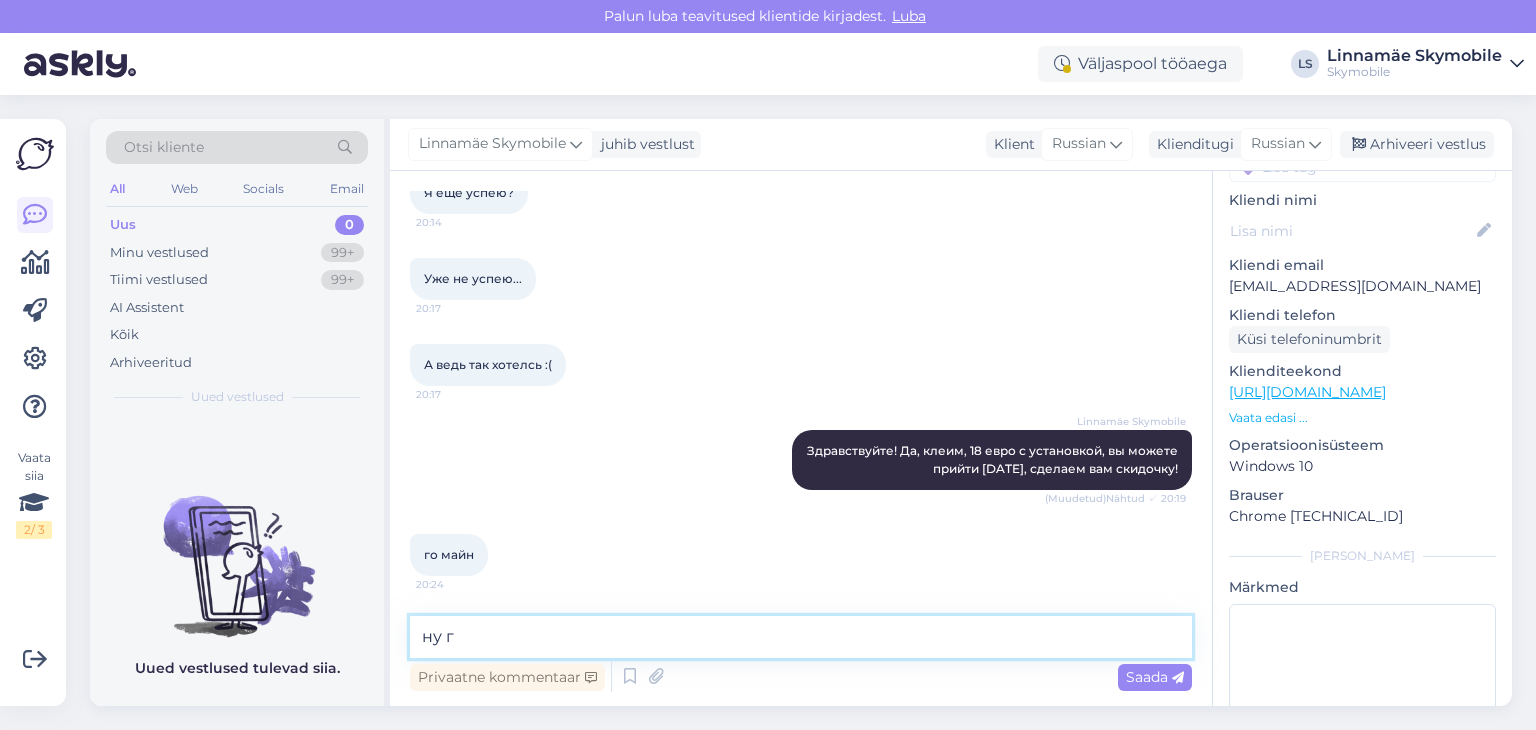 type on "ну го" 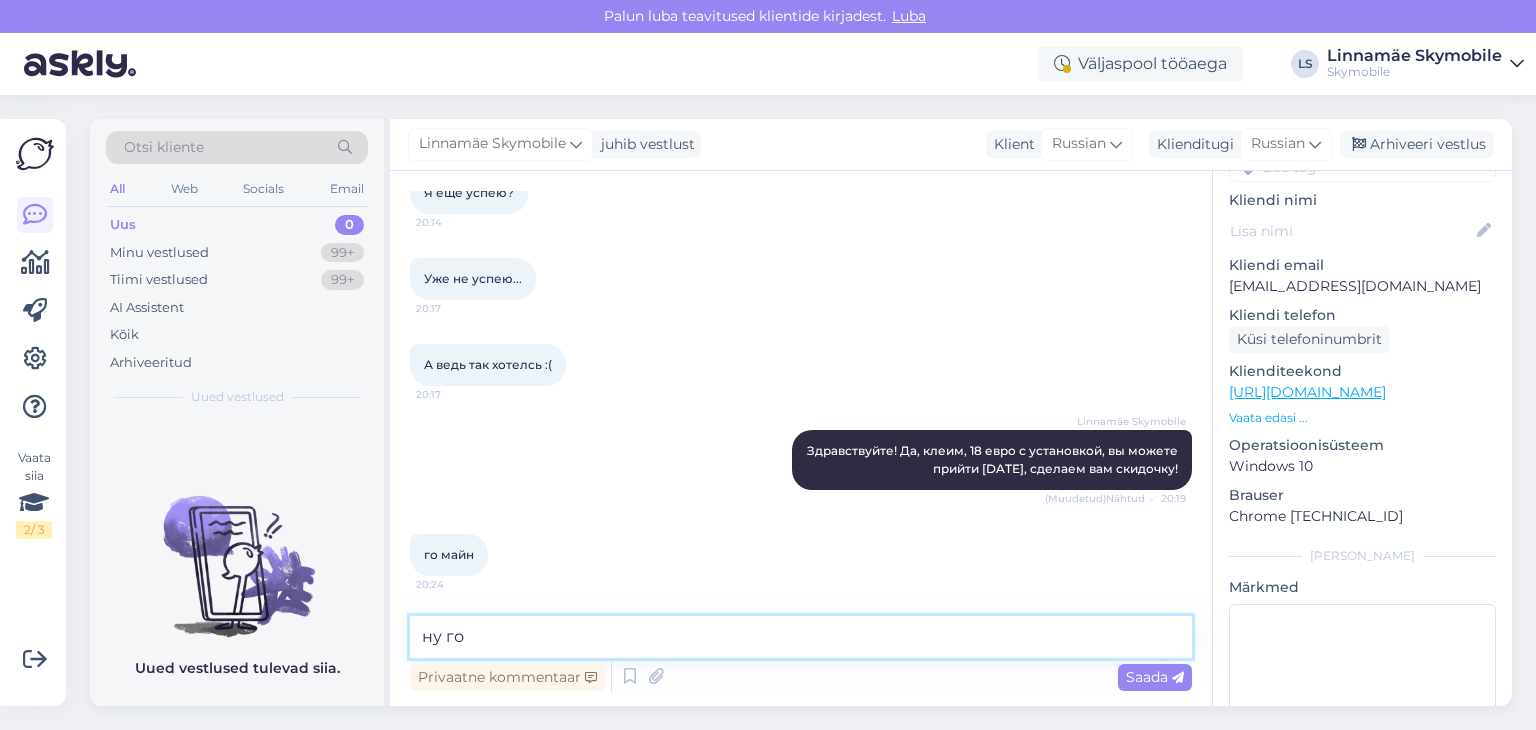 type 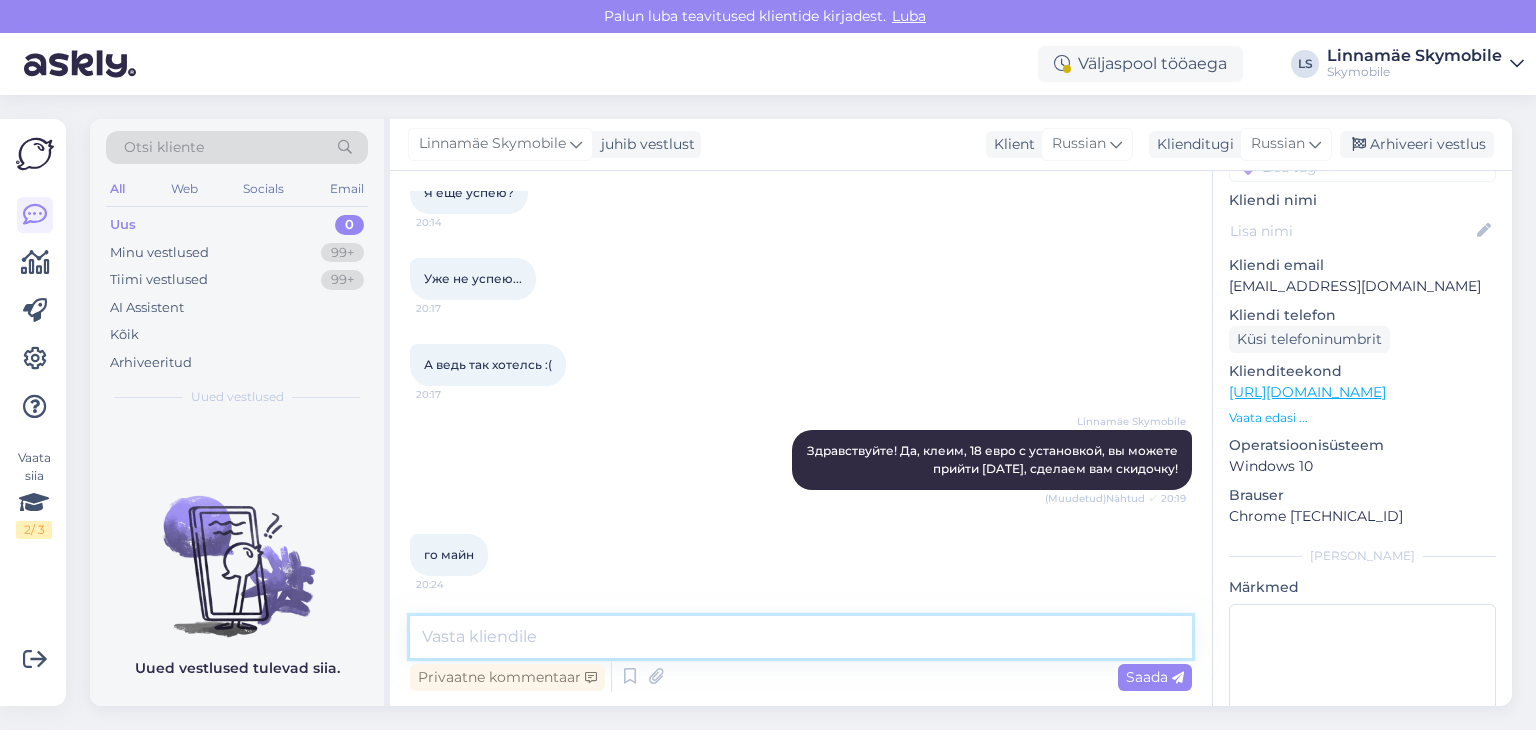scroll, scrollTop: 401, scrollLeft: 0, axis: vertical 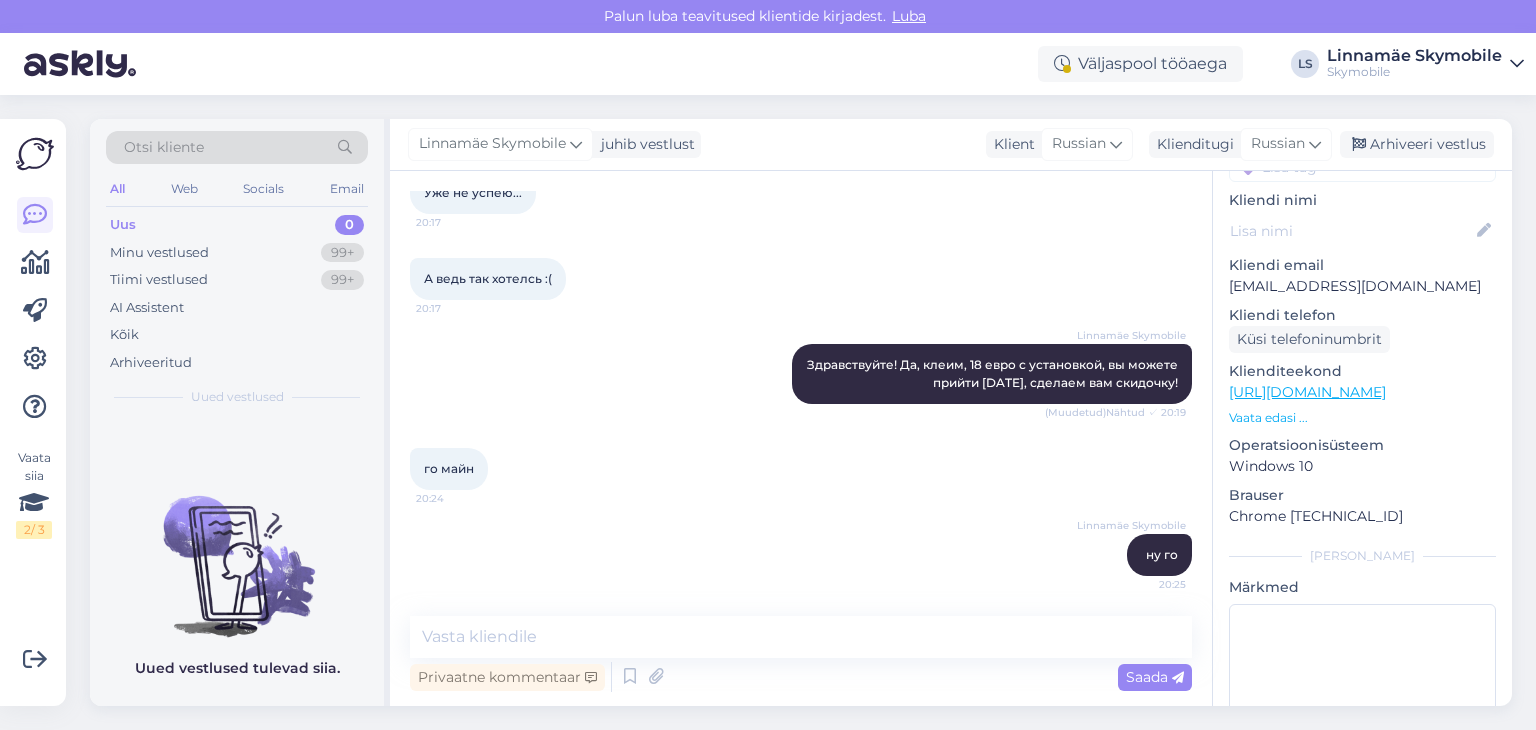 drag, startPoint x: 422, startPoint y: 473, endPoint x: 434, endPoint y: 460, distance: 17.691807 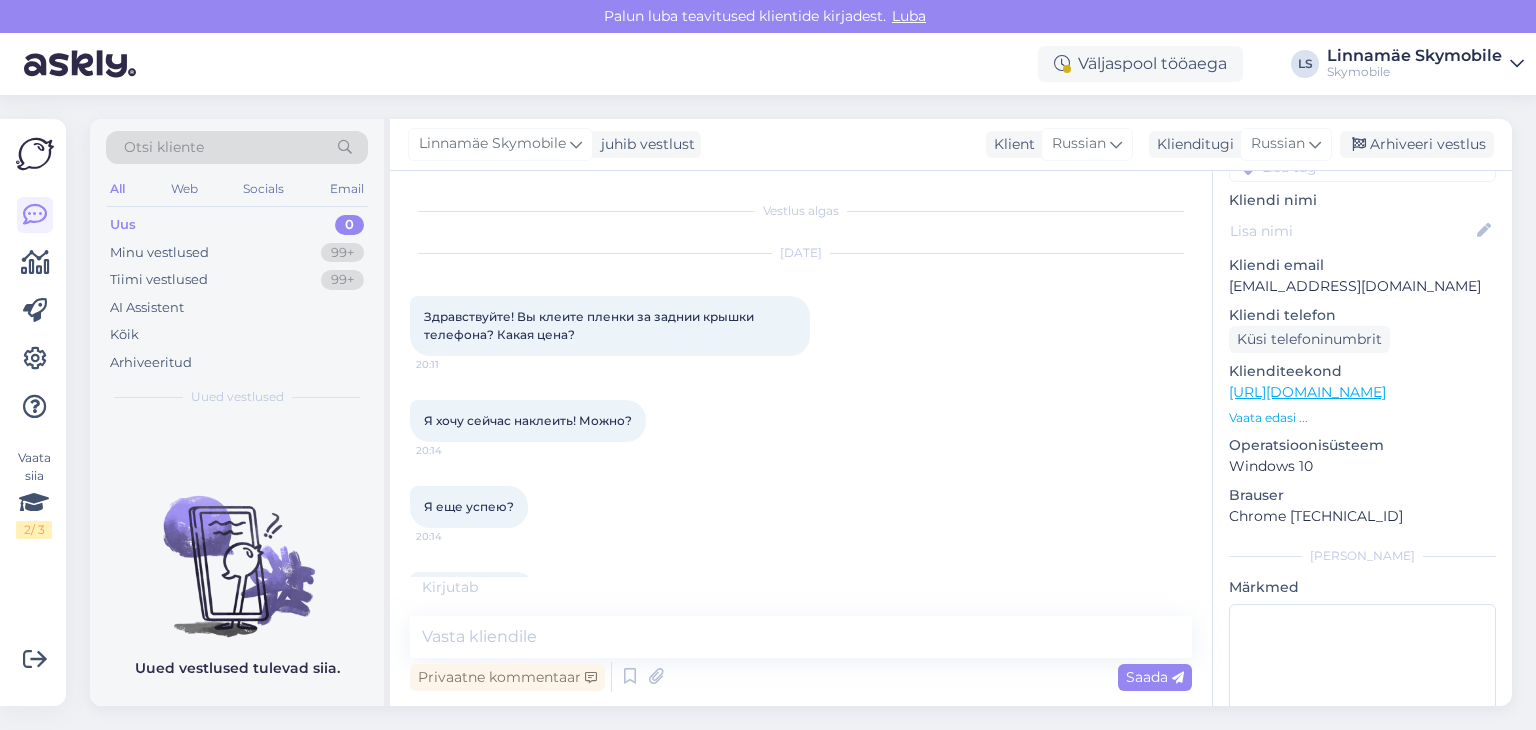 click on "Здравствуйте! Вы клеите пленки за заднии крышки телефона? Какая цена?" at bounding box center [590, 325] 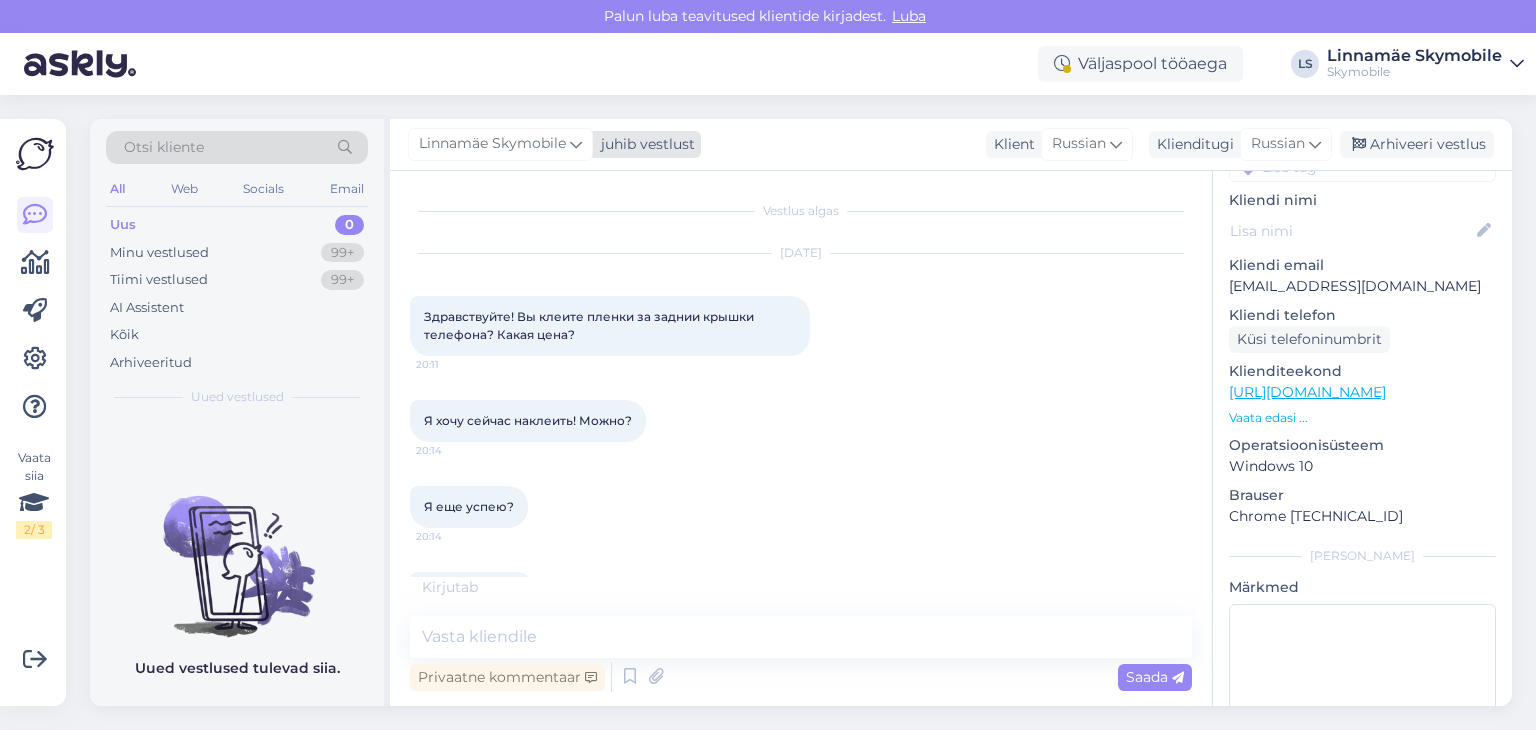 click on "juhib vestlust" at bounding box center (644, 144) 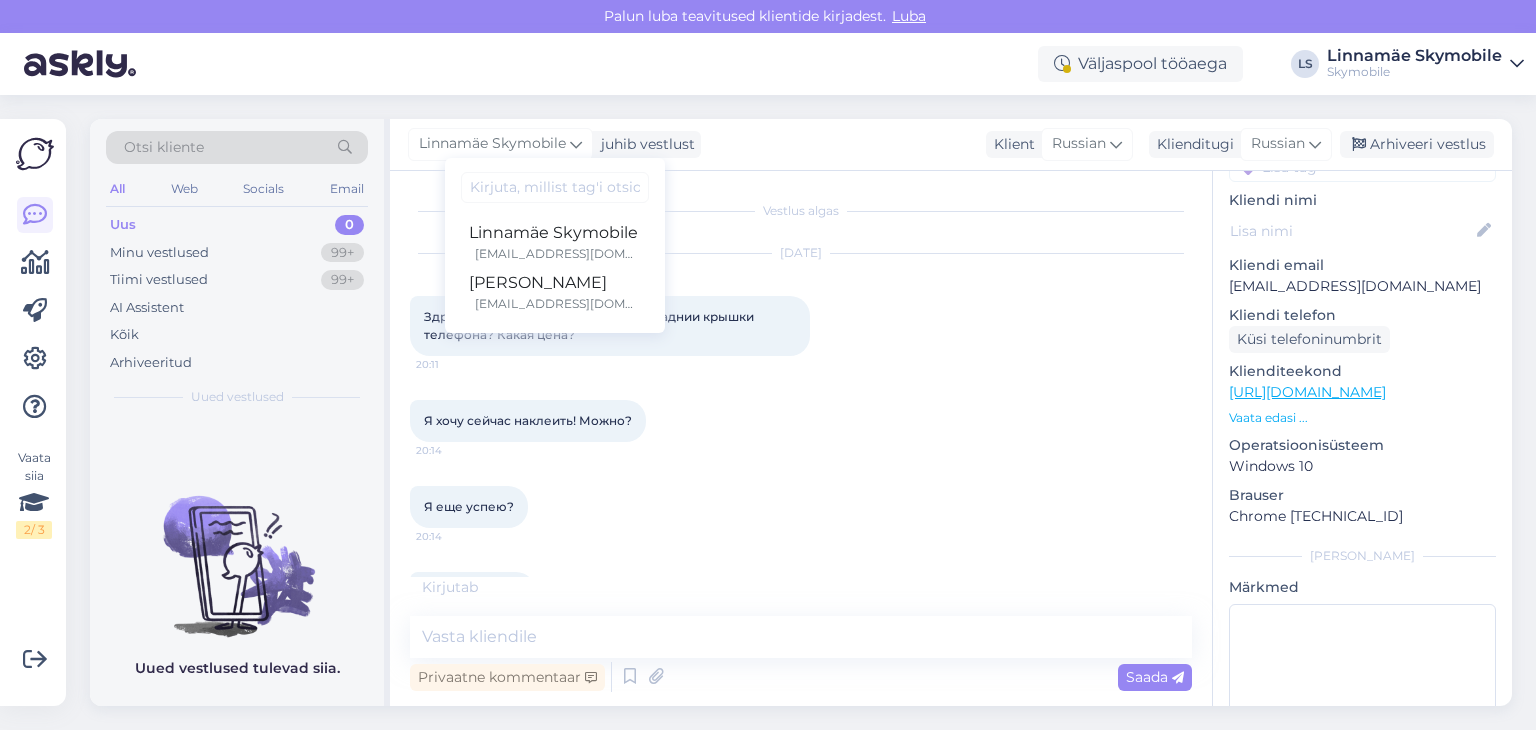 click on "Vestlus algas [DATE] Здравствуйте! Вы клеите пленки за заднии крышки телефона? Какая цена? 20:11  Я хочу сейчас наклеить! Можно? 20:14  Я еще успею? 20:14  Уже не успею... 20:17  А ведь так хотелсь :( 20:17  Linnamäe Skymobile Здравствуйте! Да, клеим, 18 евро с установкой, вы можете прийти [DATE], сделаем вам скидочку! (Muudetud)  Nähtud ✓ 20:19  го майн  20:24  Linnamäe Skymobile ну го Nähtud ✓ 20:25  Kirjutab . . . Privaatne kommentaar Saada" at bounding box center (801, 438) 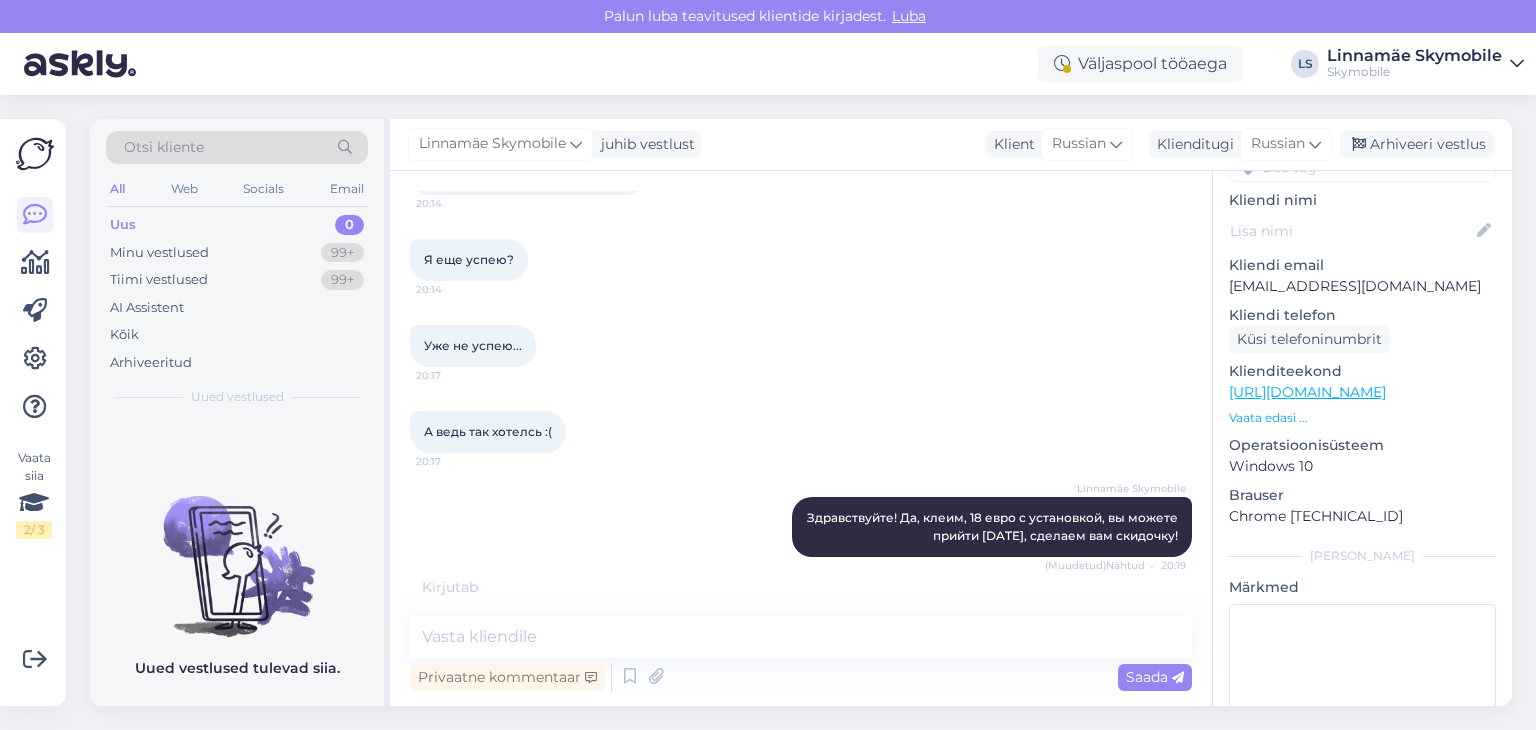 scroll, scrollTop: 422, scrollLeft: 0, axis: vertical 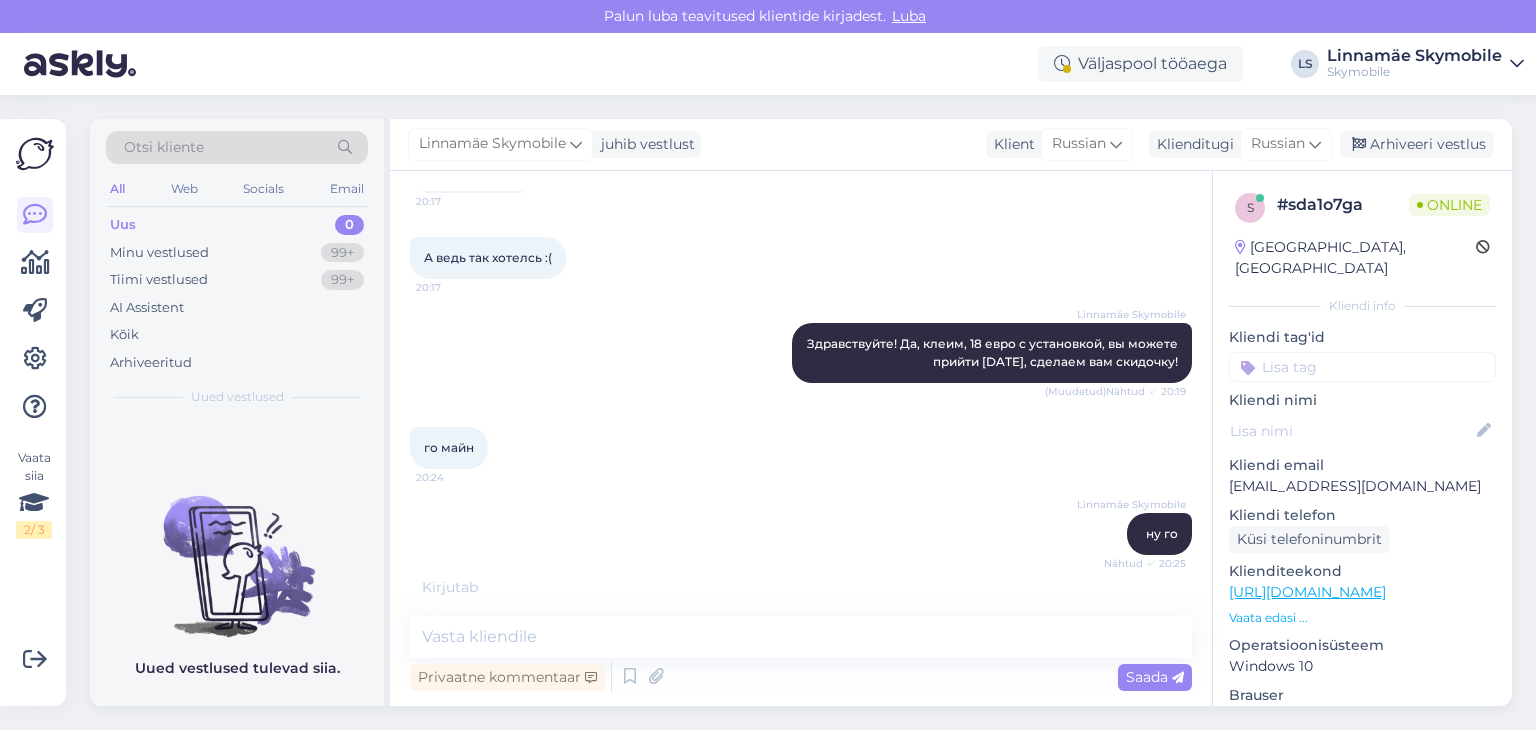 click on "# sda1o7ga" at bounding box center [1343, 205] 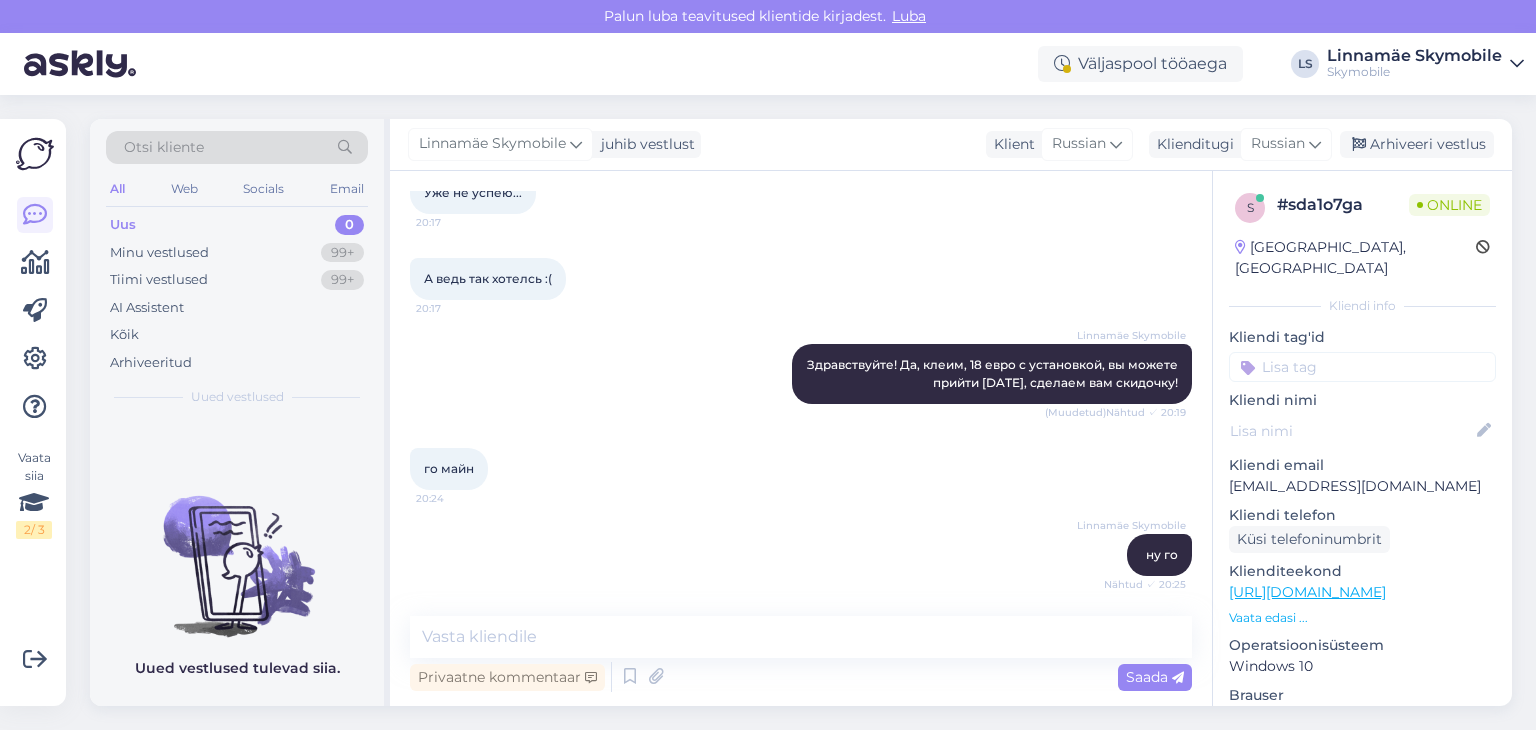 scroll, scrollTop: 401, scrollLeft: 0, axis: vertical 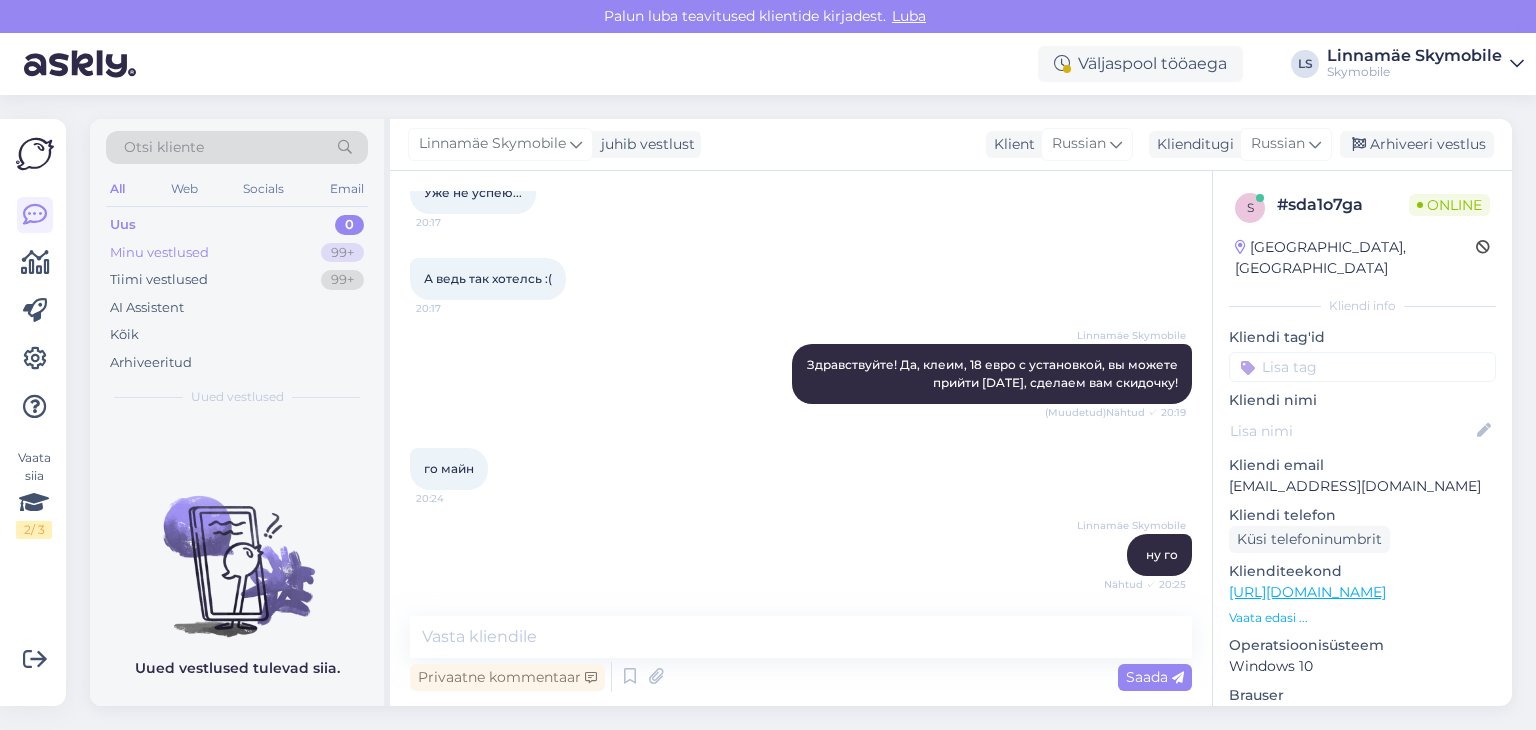 click on "Minu vestlused 99+" at bounding box center [237, 253] 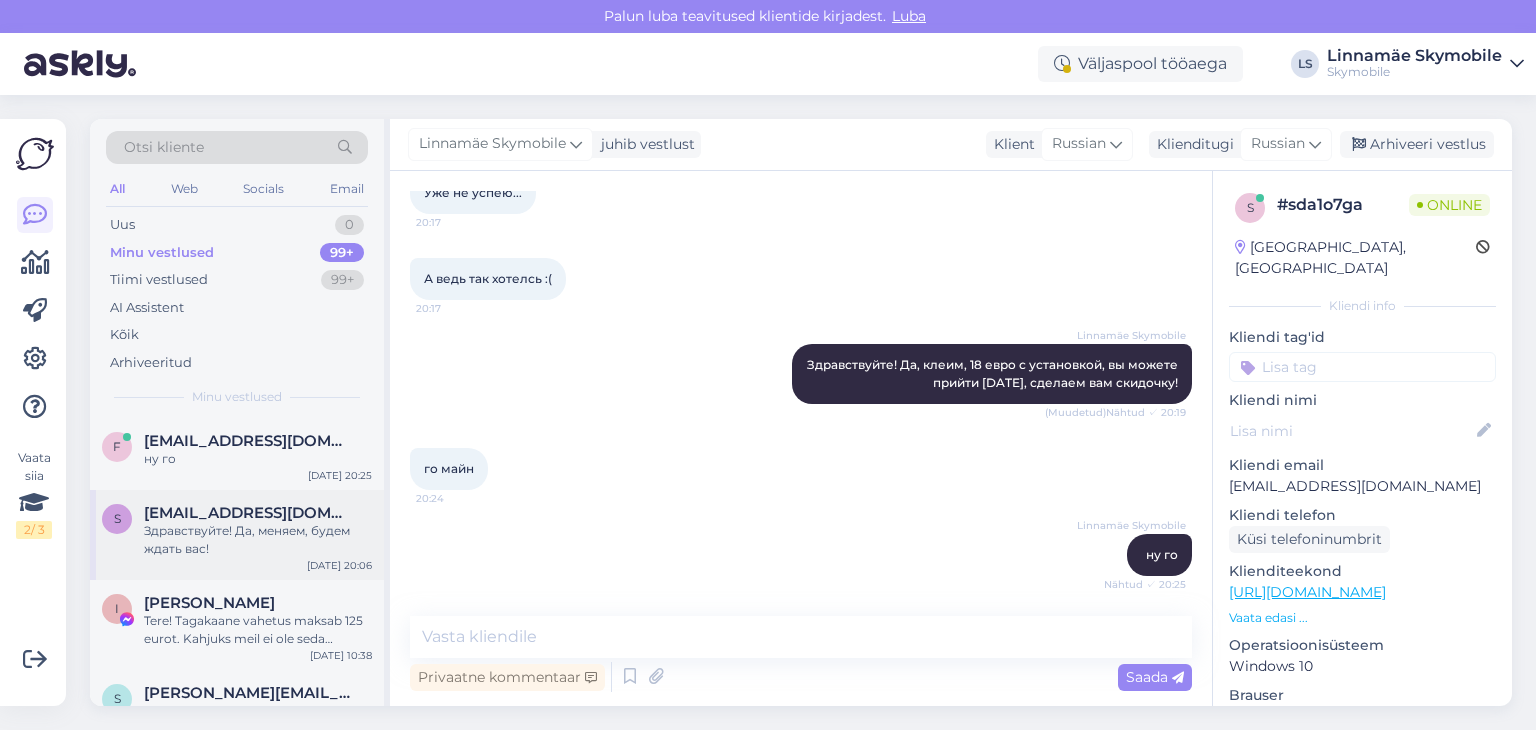 click on "[EMAIL_ADDRESS][DOMAIN_NAME]" at bounding box center [248, 513] 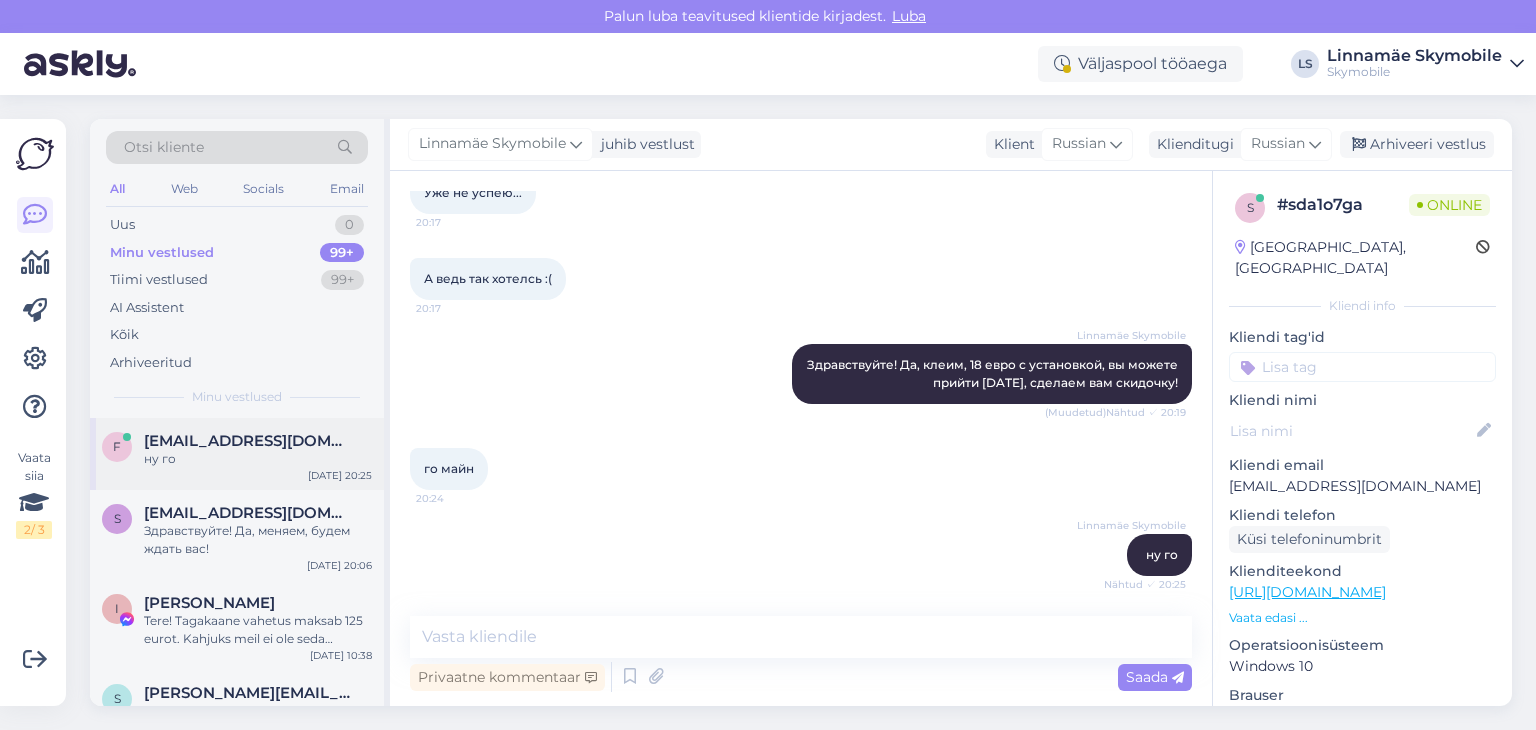 scroll, scrollTop: 0, scrollLeft: 0, axis: both 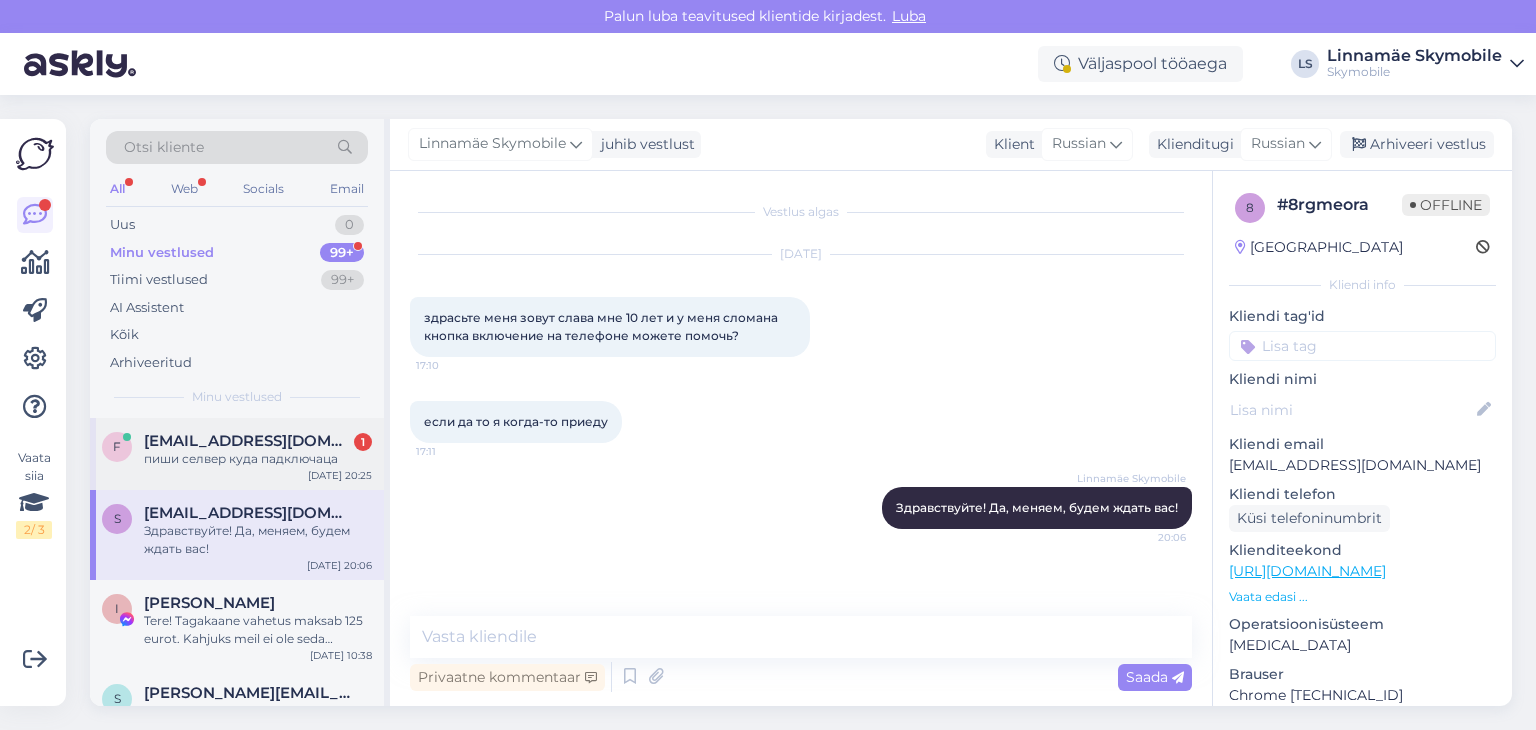 click on "[EMAIL_ADDRESS][DOMAIN_NAME]" at bounding box center (248, 441) 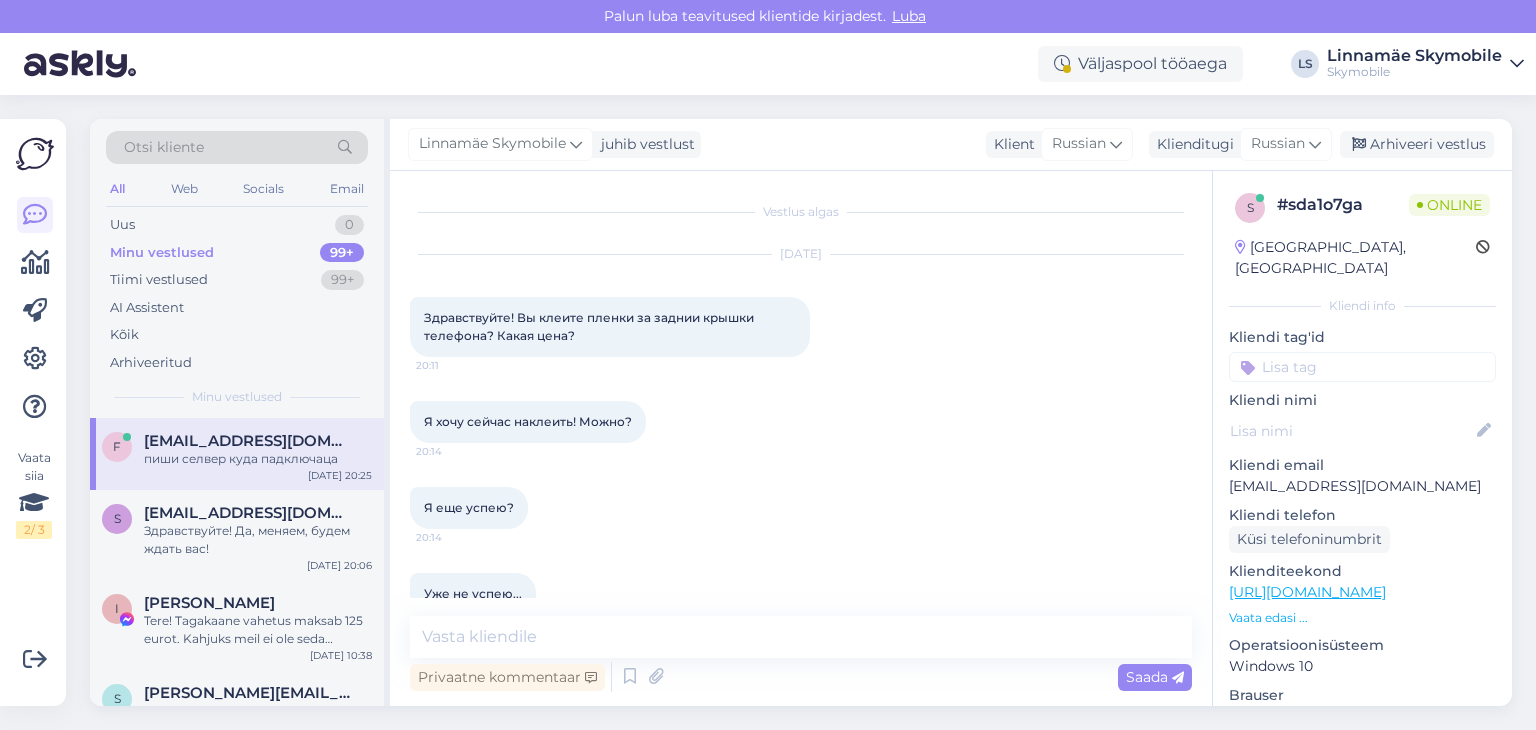 scroll, scrollTop: 488, scrollLeft: 0, axis: vertical 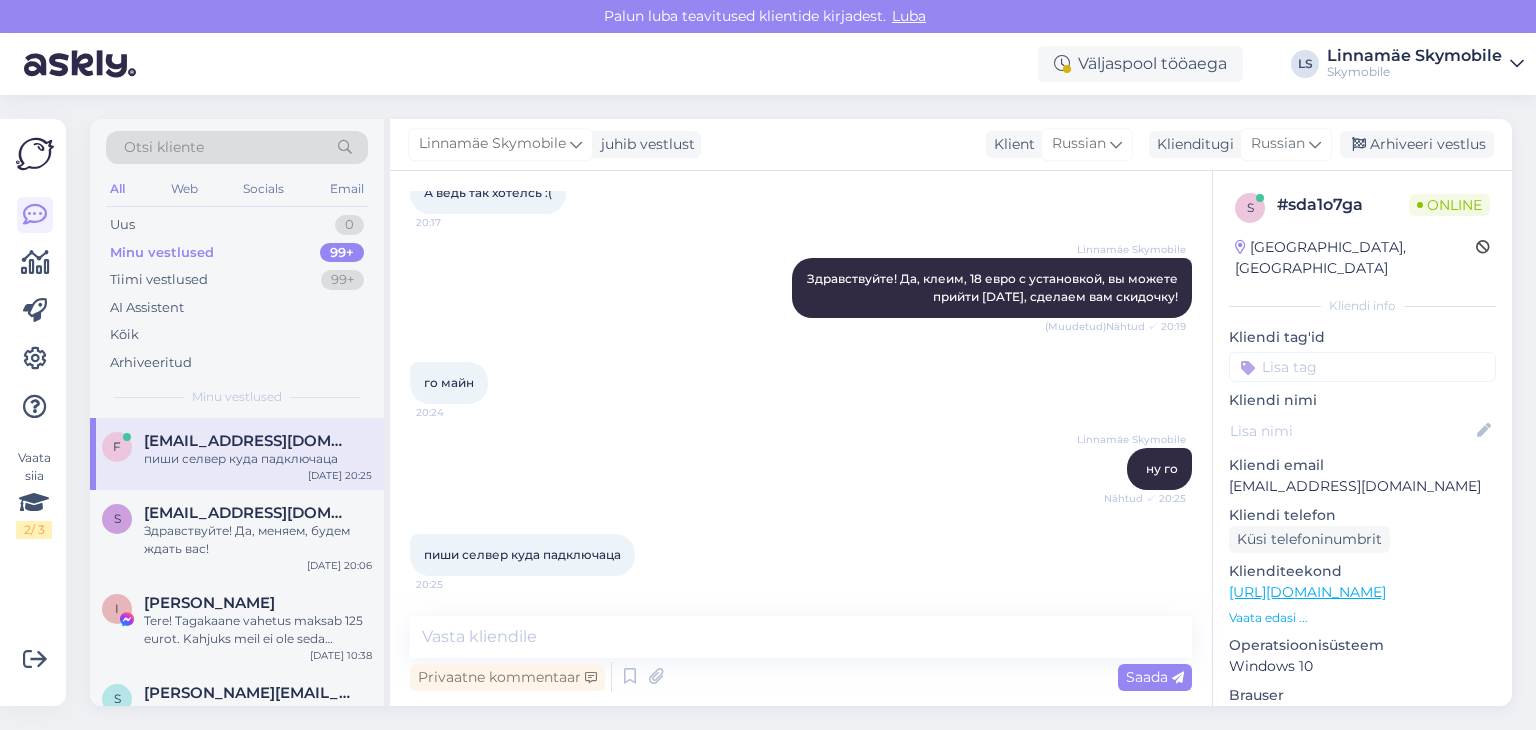 click on "[GEOGRAPHIC_DATA], [GEOGRAPHIC_DATA]" at bounding box center (1355, 258) 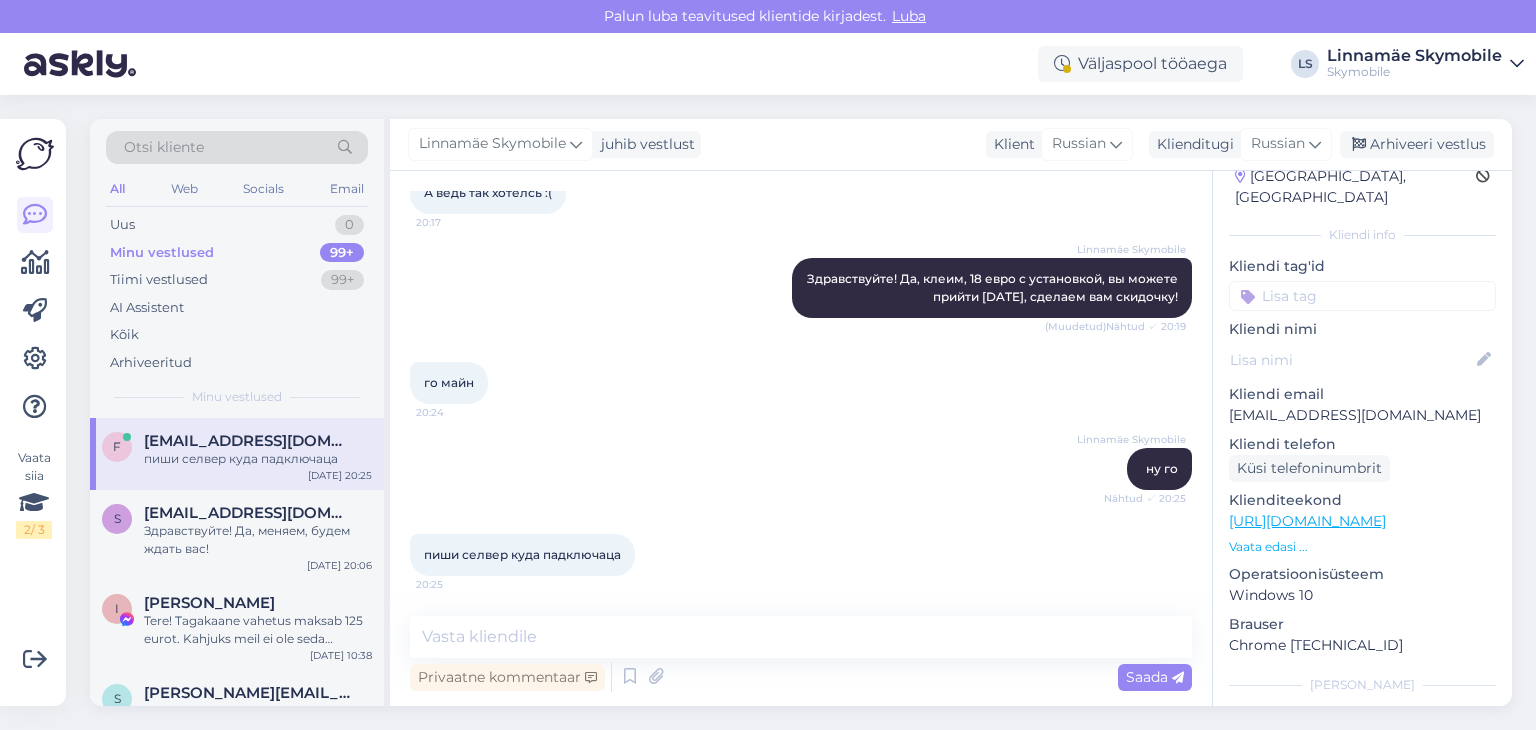 scroll, scrollTop: 0, scrollLeft: 0, axis: both 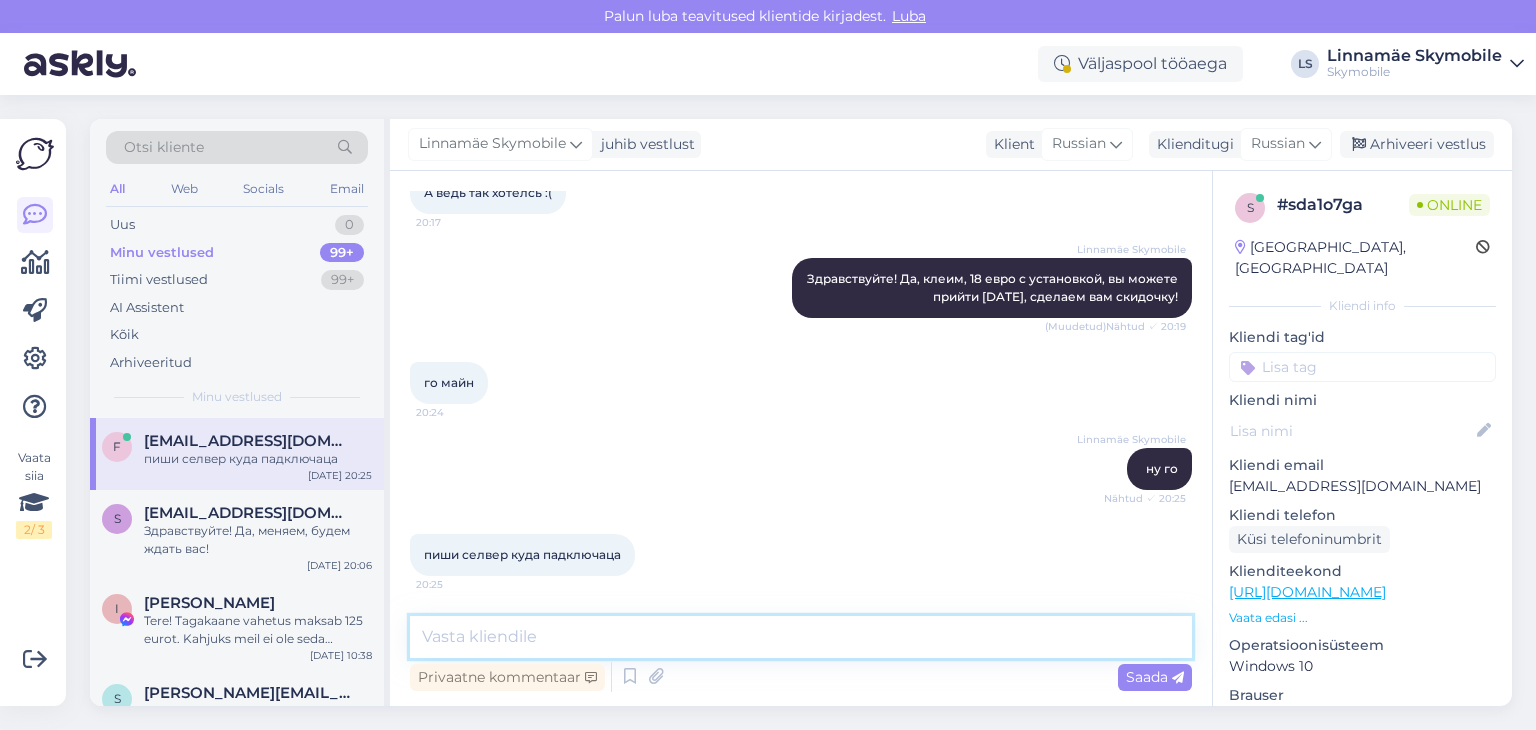 click at bounding box center (801, 637) 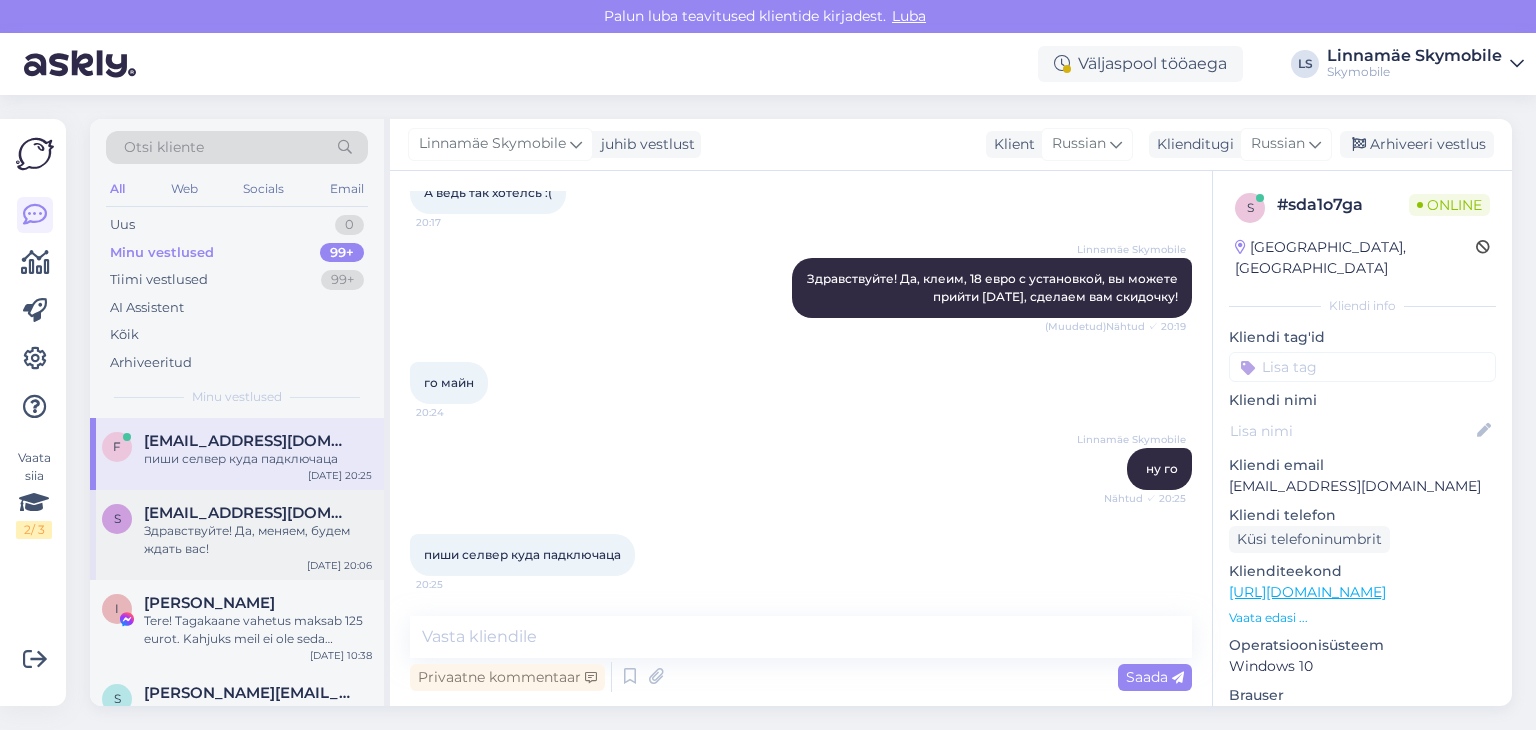 click on "Здравствуйте! Да, меняем, будем ждать вас!" at bounding box center (258, 540) 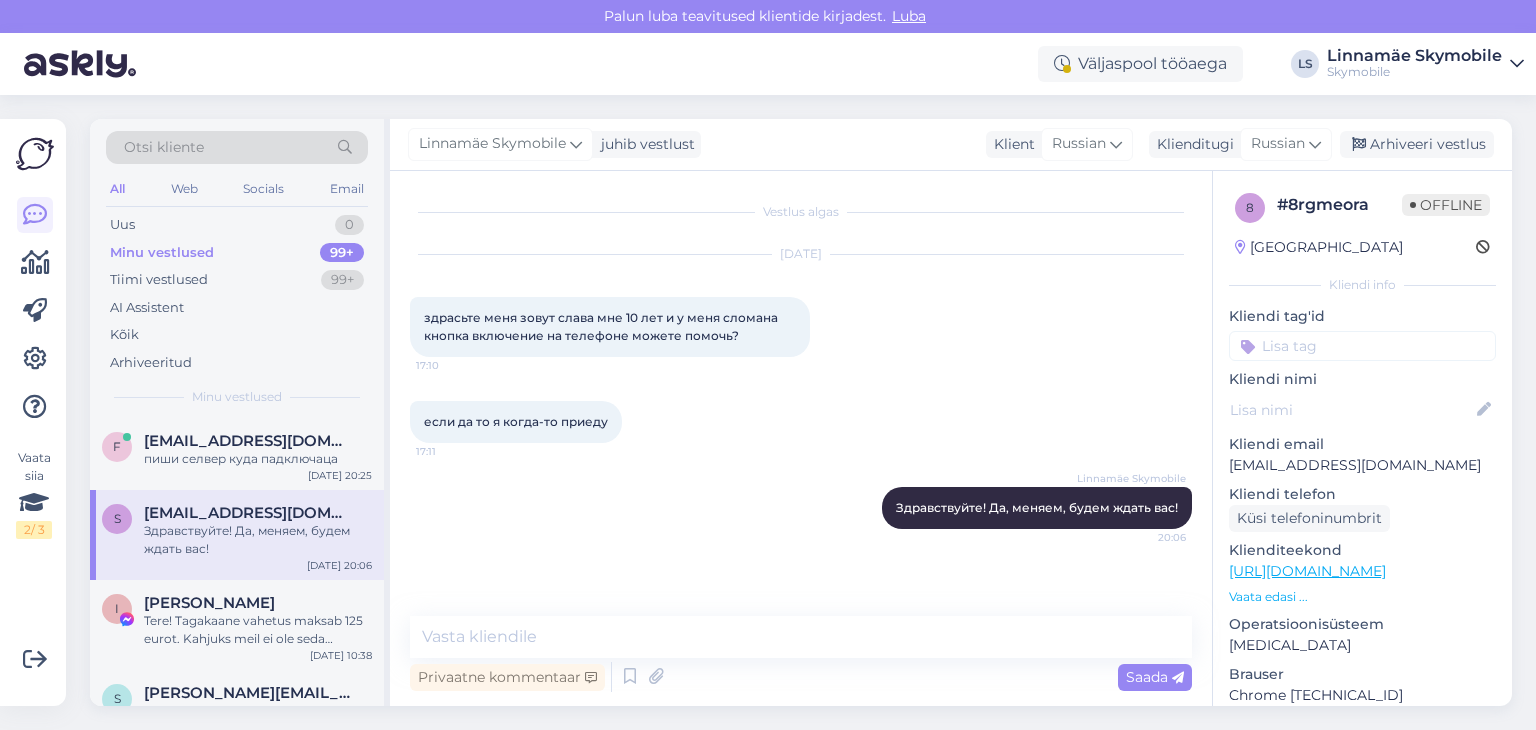 drag, startPoint x: 422, startPoint y: 319, endPoint x: 745, endPoint y: 344, distance: 323.96603 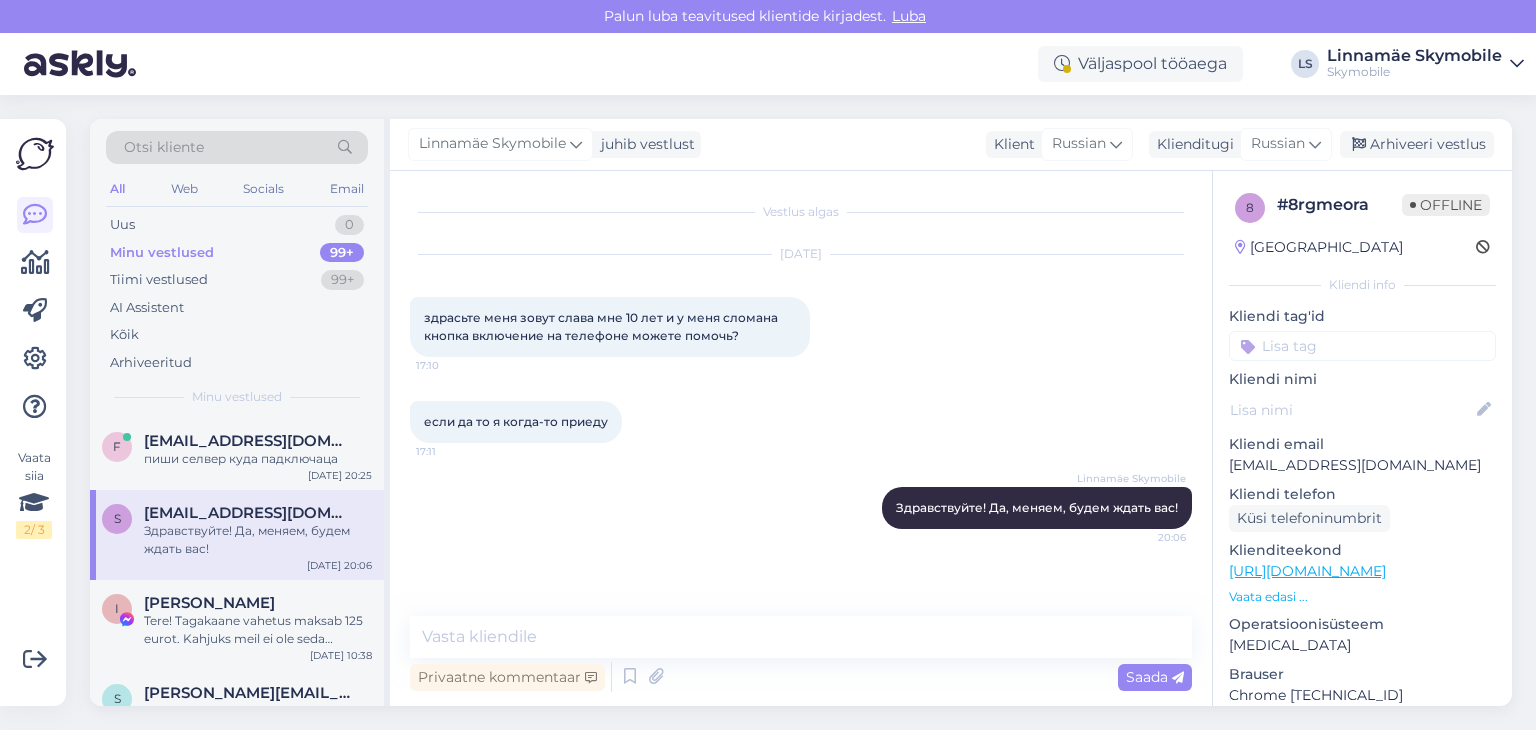 click on "здрасьте меня зовут слава мне 10 лет и у меня сломана кнопка включение на телефоне можете помочь?  17:10" at bounding box center [610, 327] 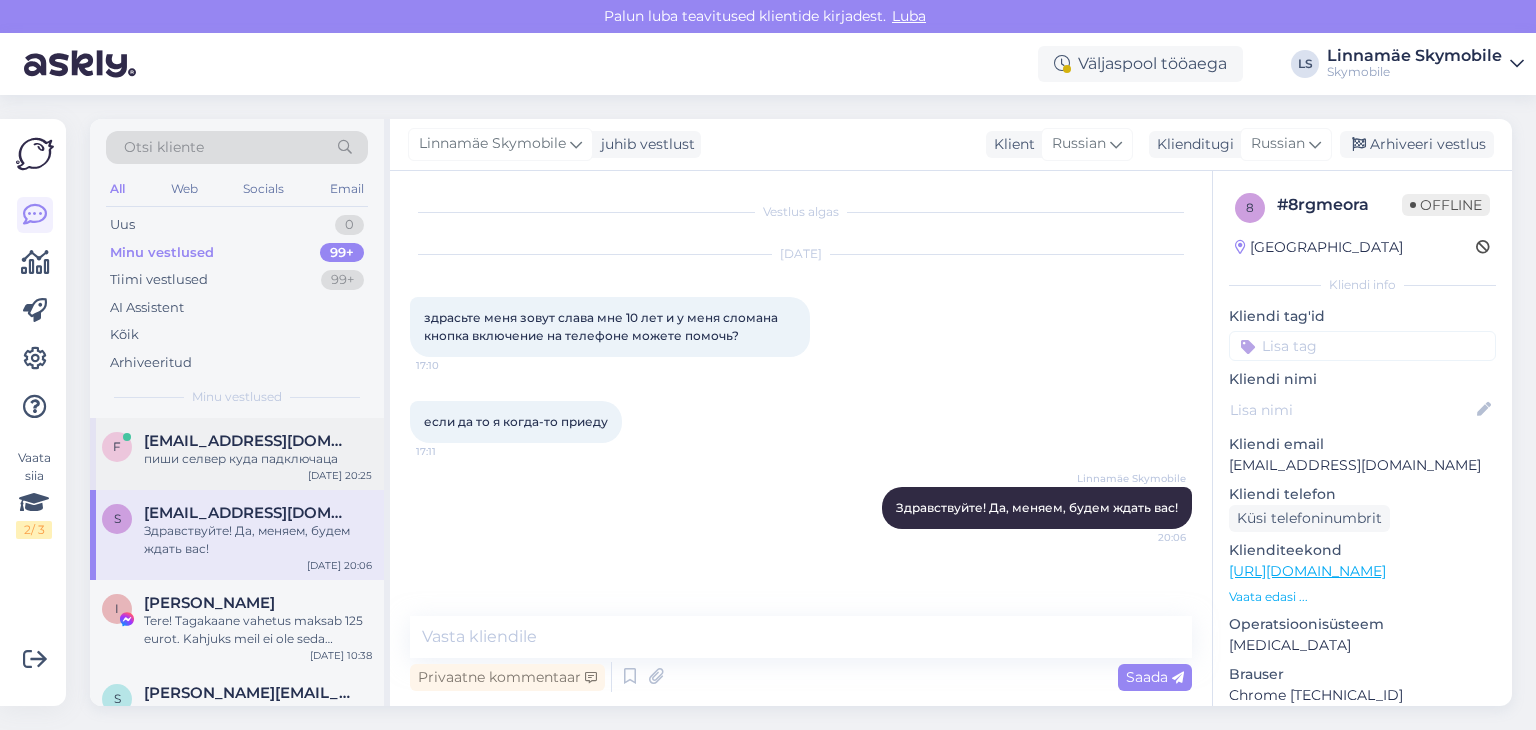 click on "[EMAIL_ADDRESS][DOMAIN_NAME]" at bounding box center [248, 441] 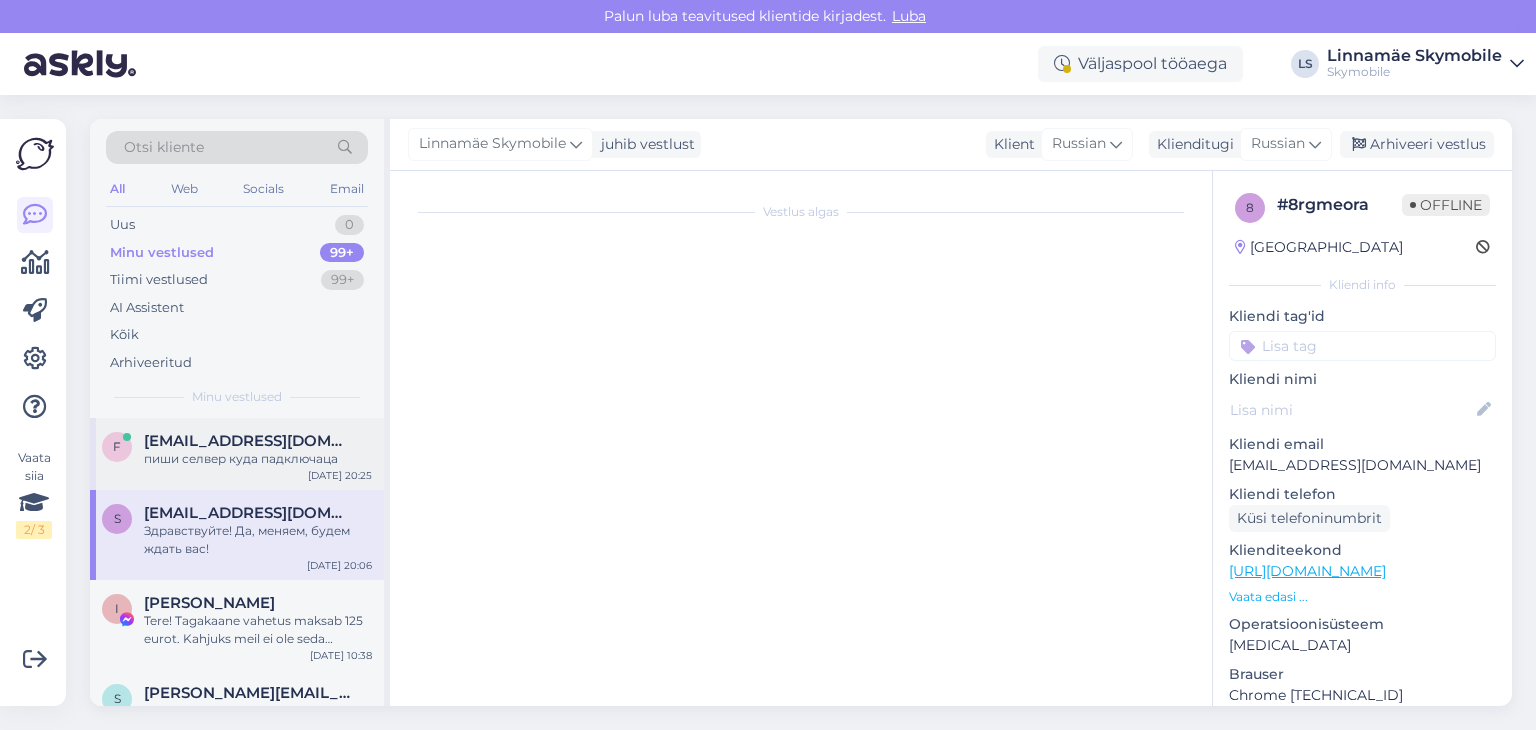 scroll, scrollTop: 488, scrollLeft: 0, axis: vertical 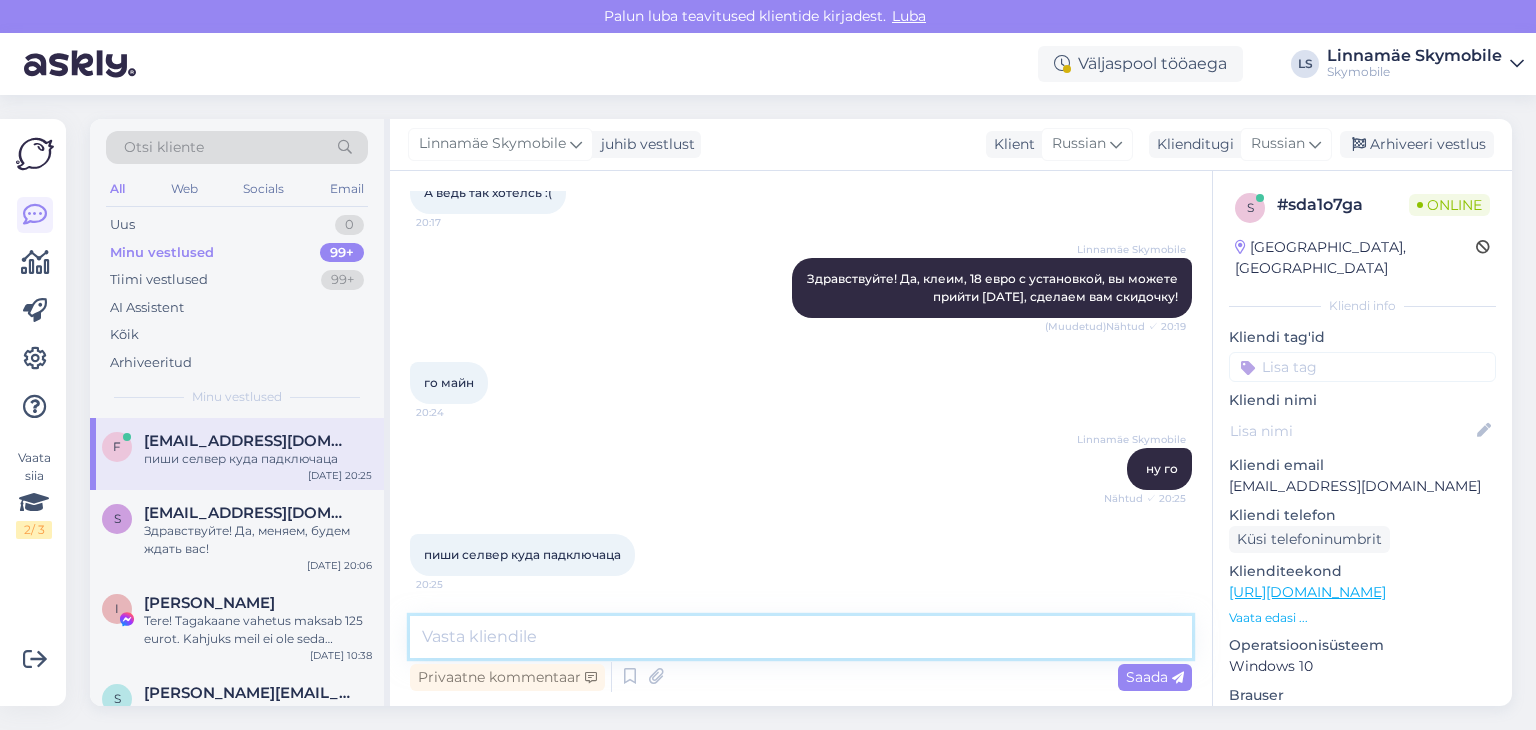 click at bounding box center [801, 637] 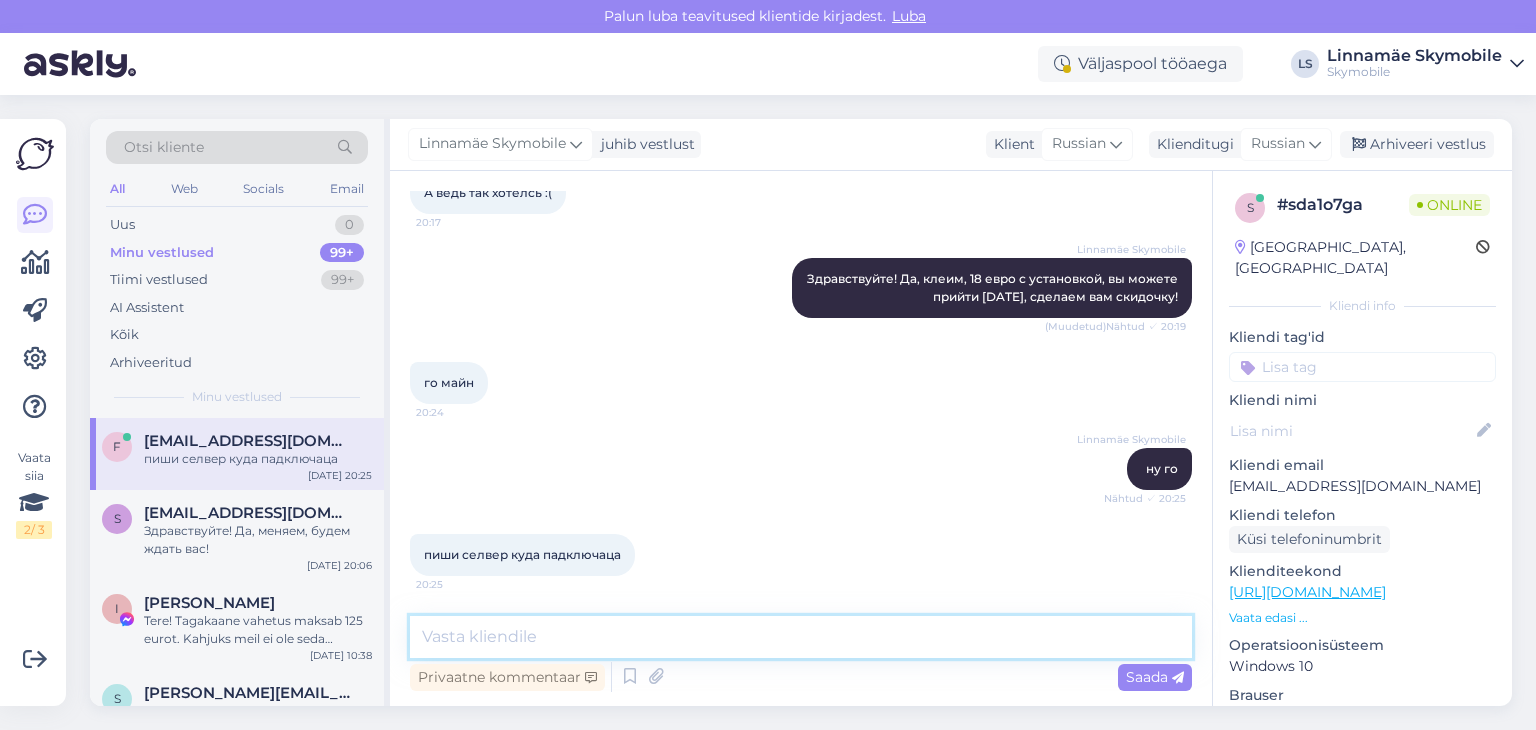 paste on "здрасьте меня зовут слава мне 10 лет и у меня сломана кнопка включение на телефоне можете помочь?" 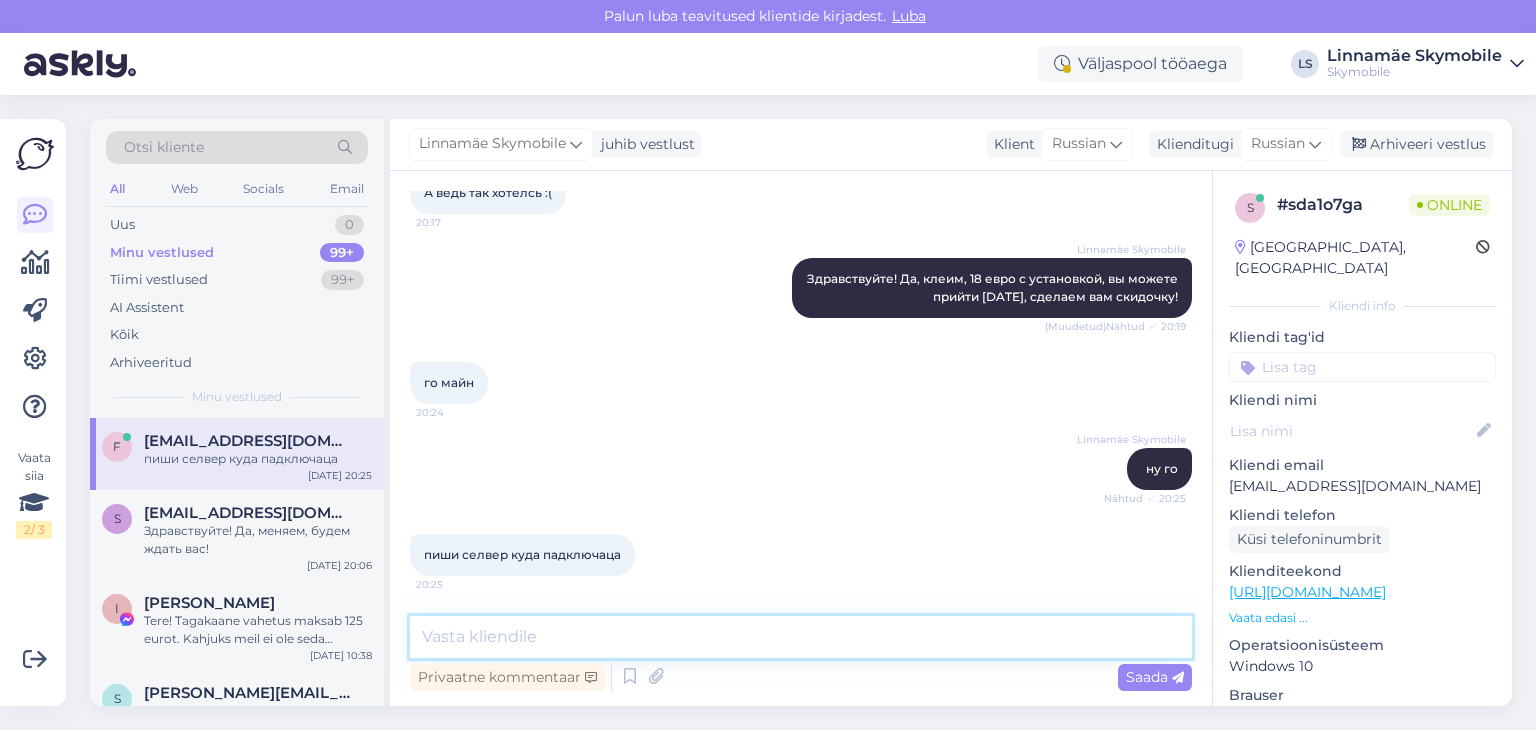 type on "здрасьте меня зовут слава мне 10 лет и у меня сломана кнопка включение на телефоне можете помочь?" 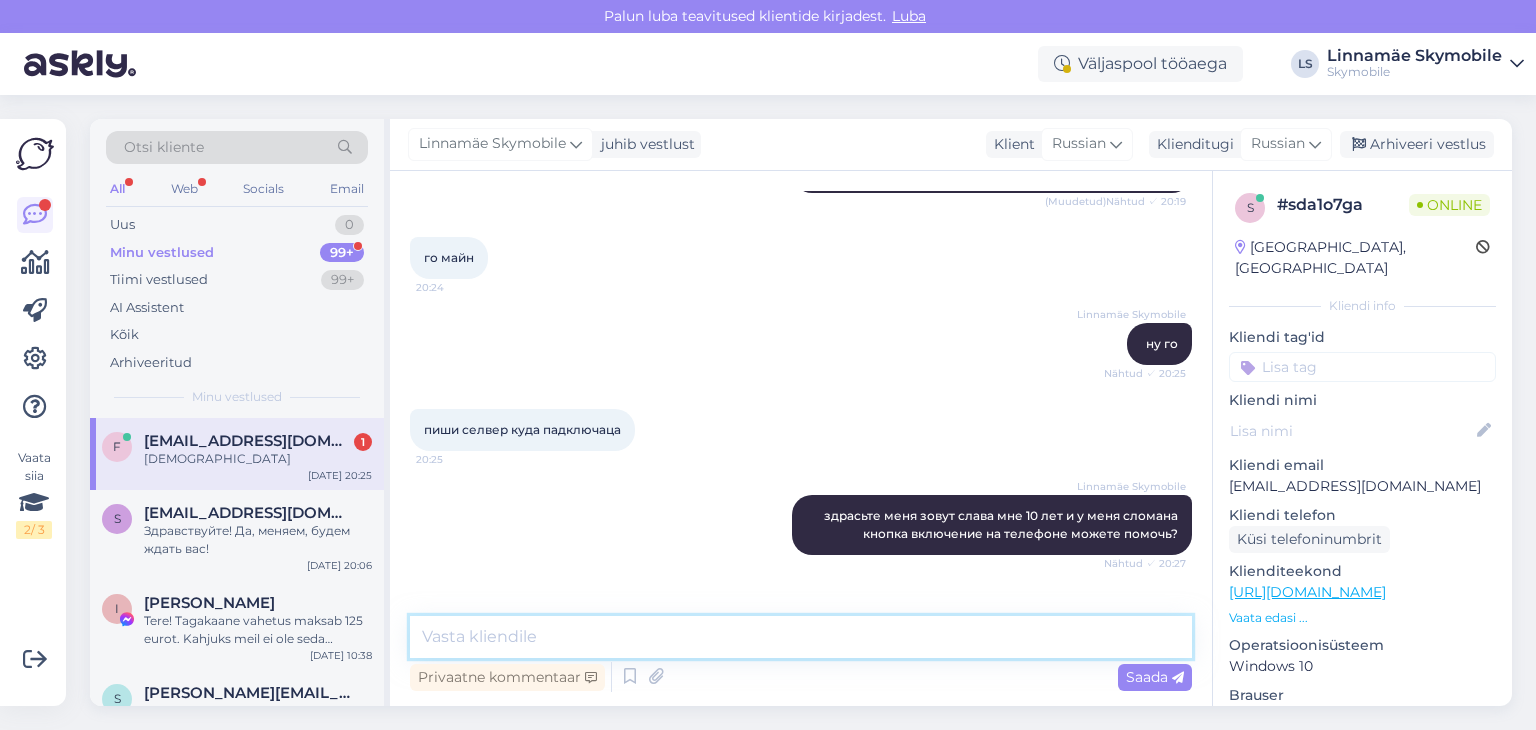 scroll, scrollTop: 677, scrollLeft: 0, axis: vertical 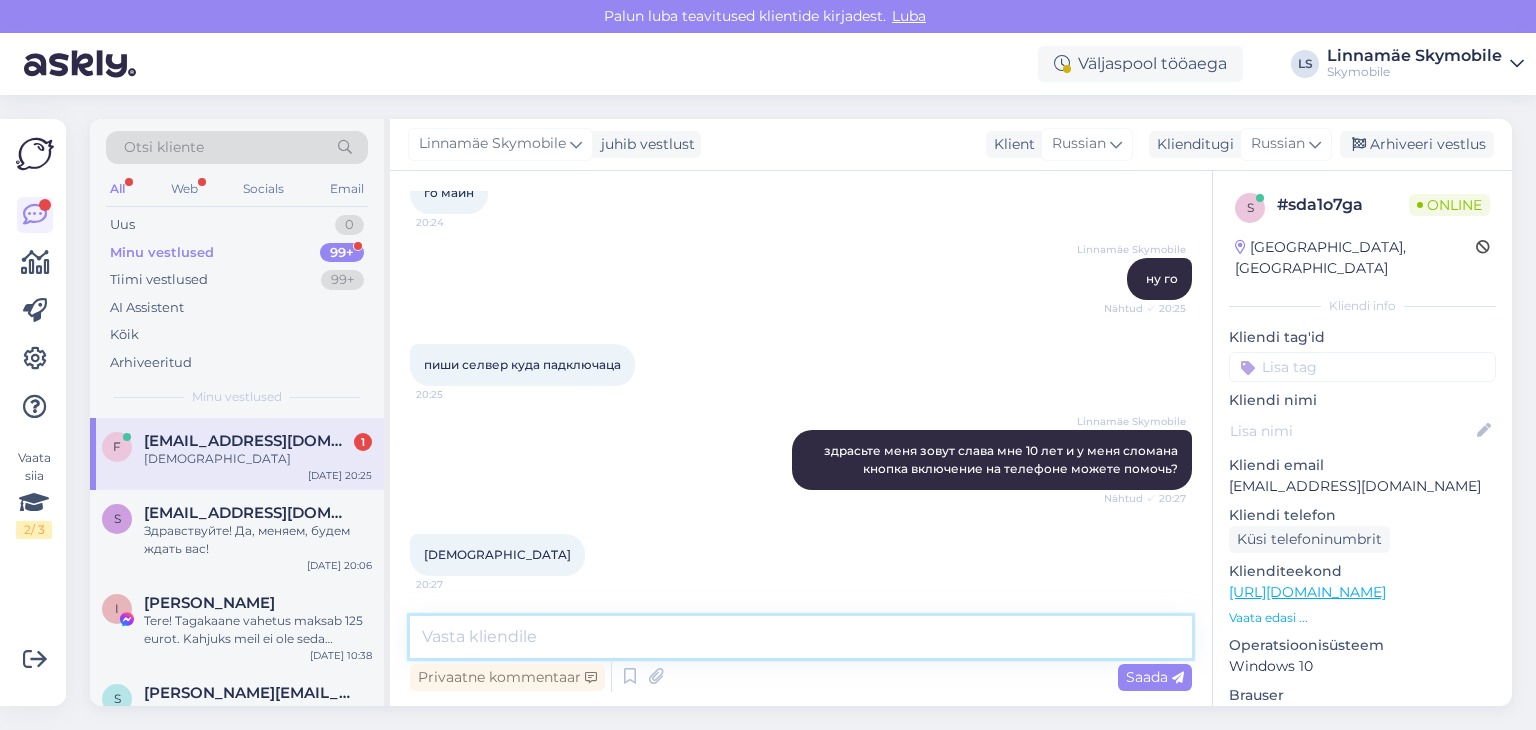 click at bounding box center [801, 637] 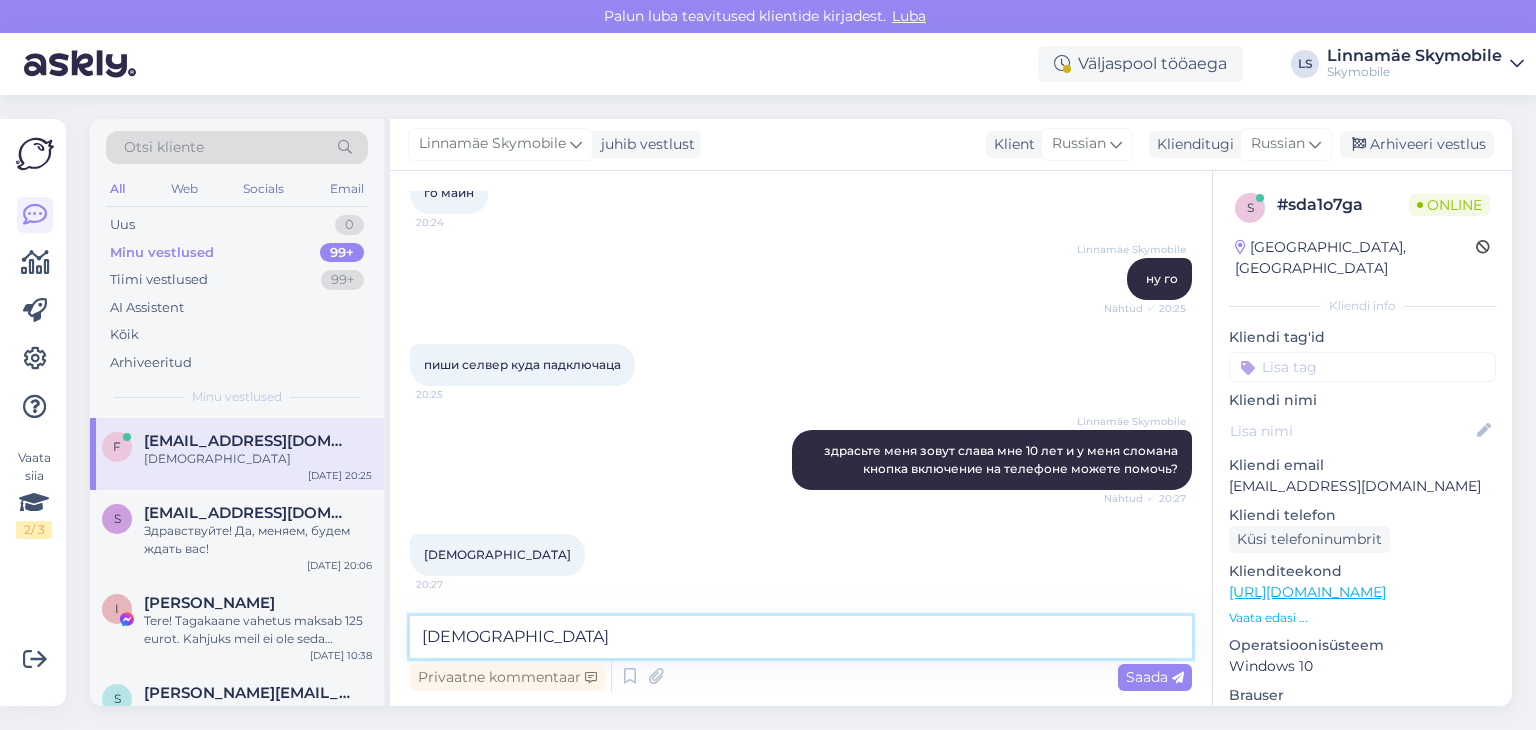 type on "[DEMOGRAPHIC_DATA]" 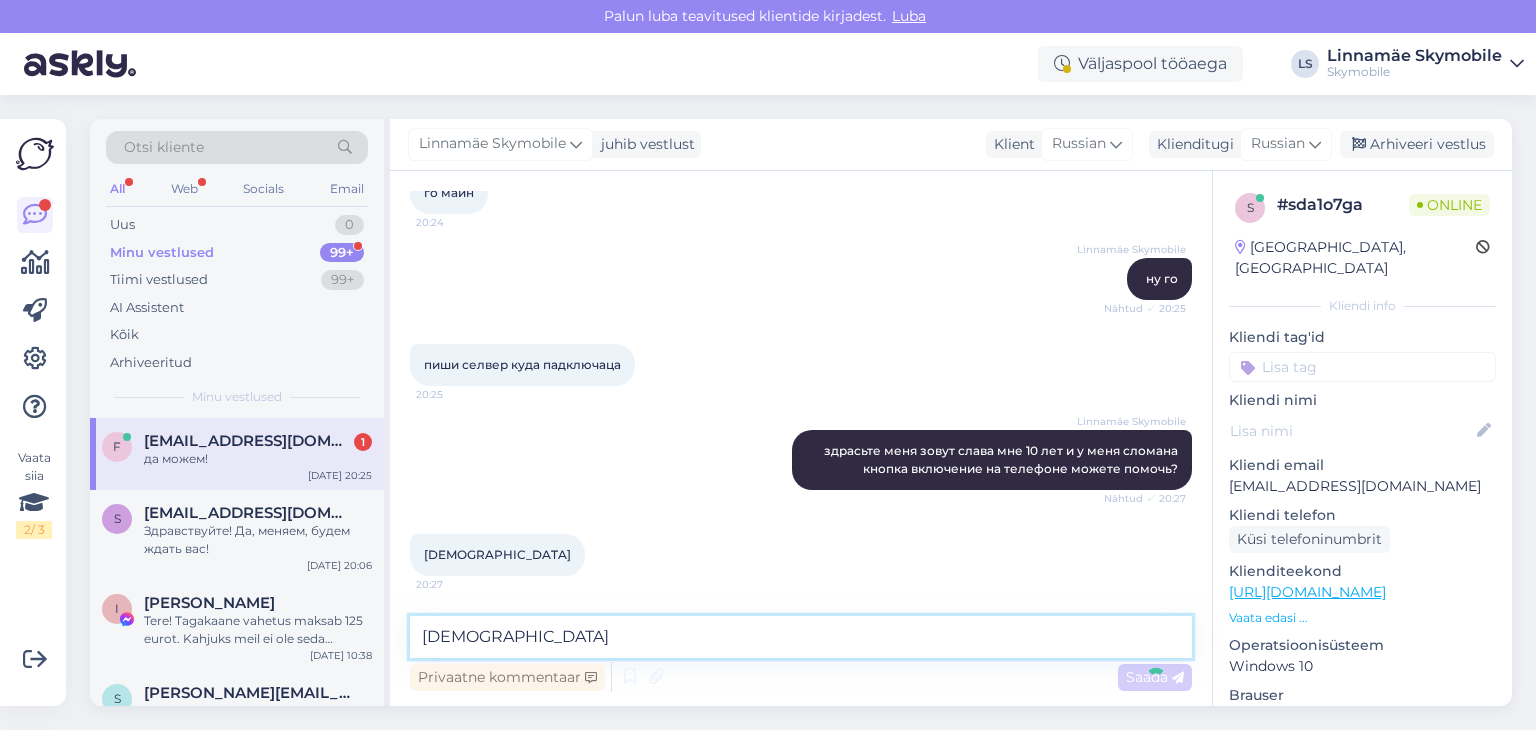 type 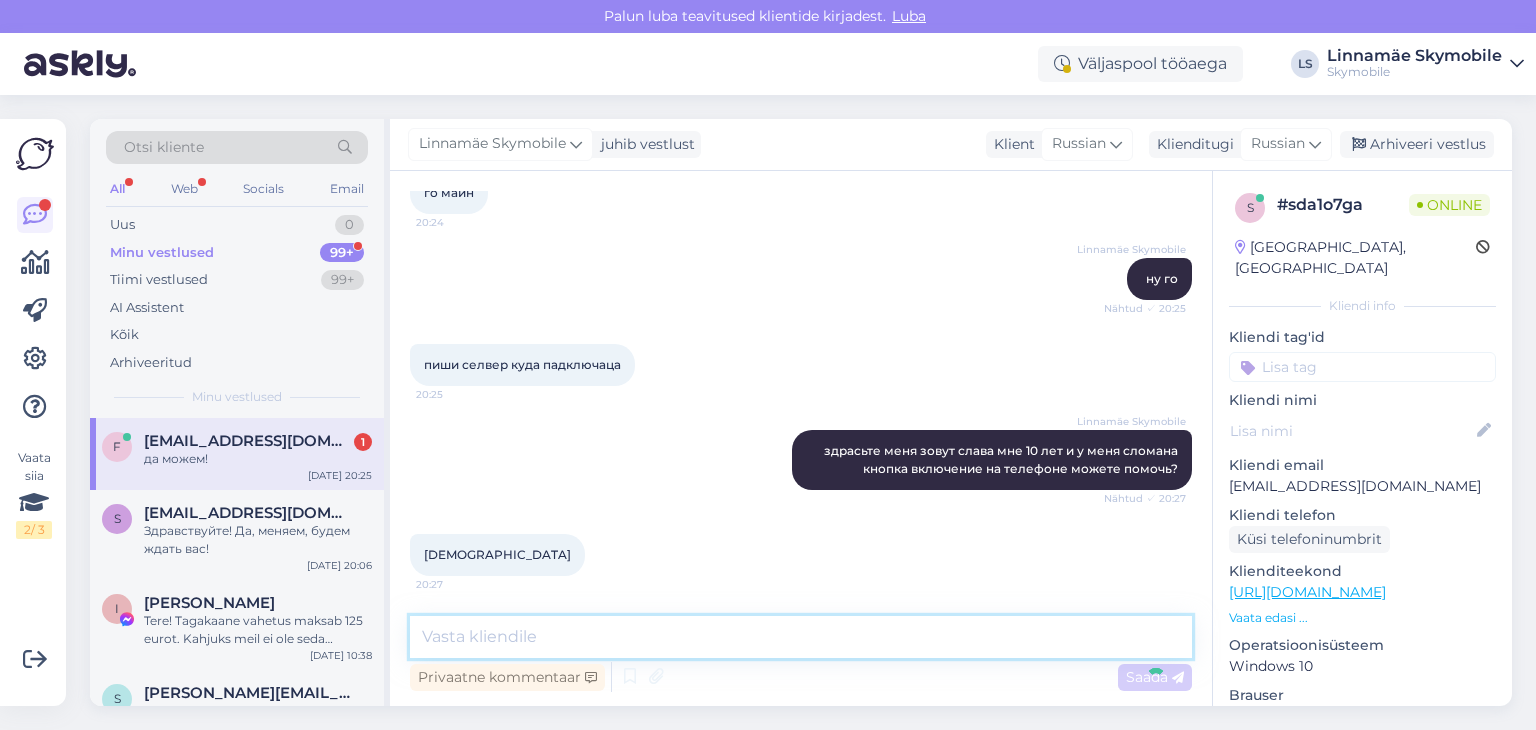 scroll, scrollTop: 849, scrollLeft: 0, axis: vertical 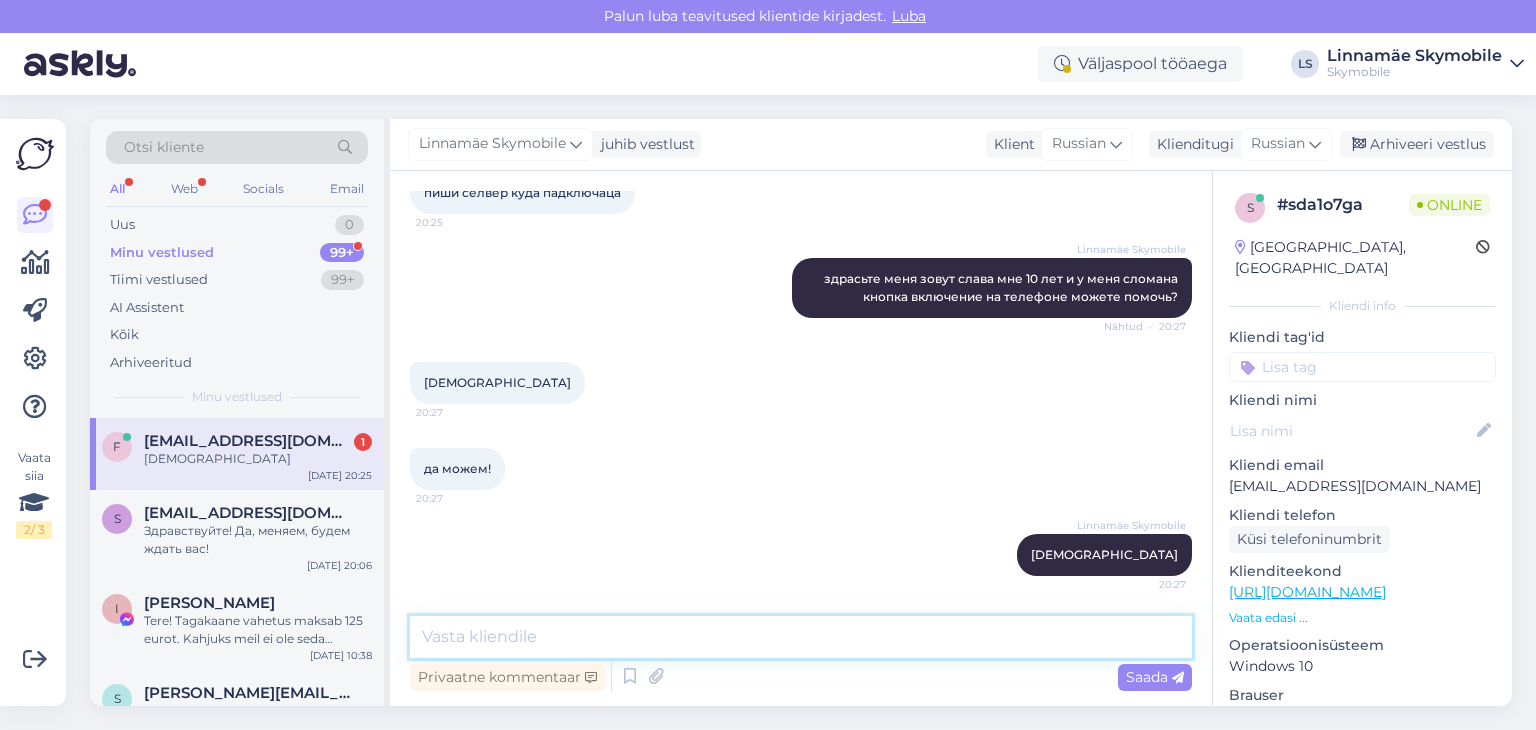 click at bounding box center (801, 637) 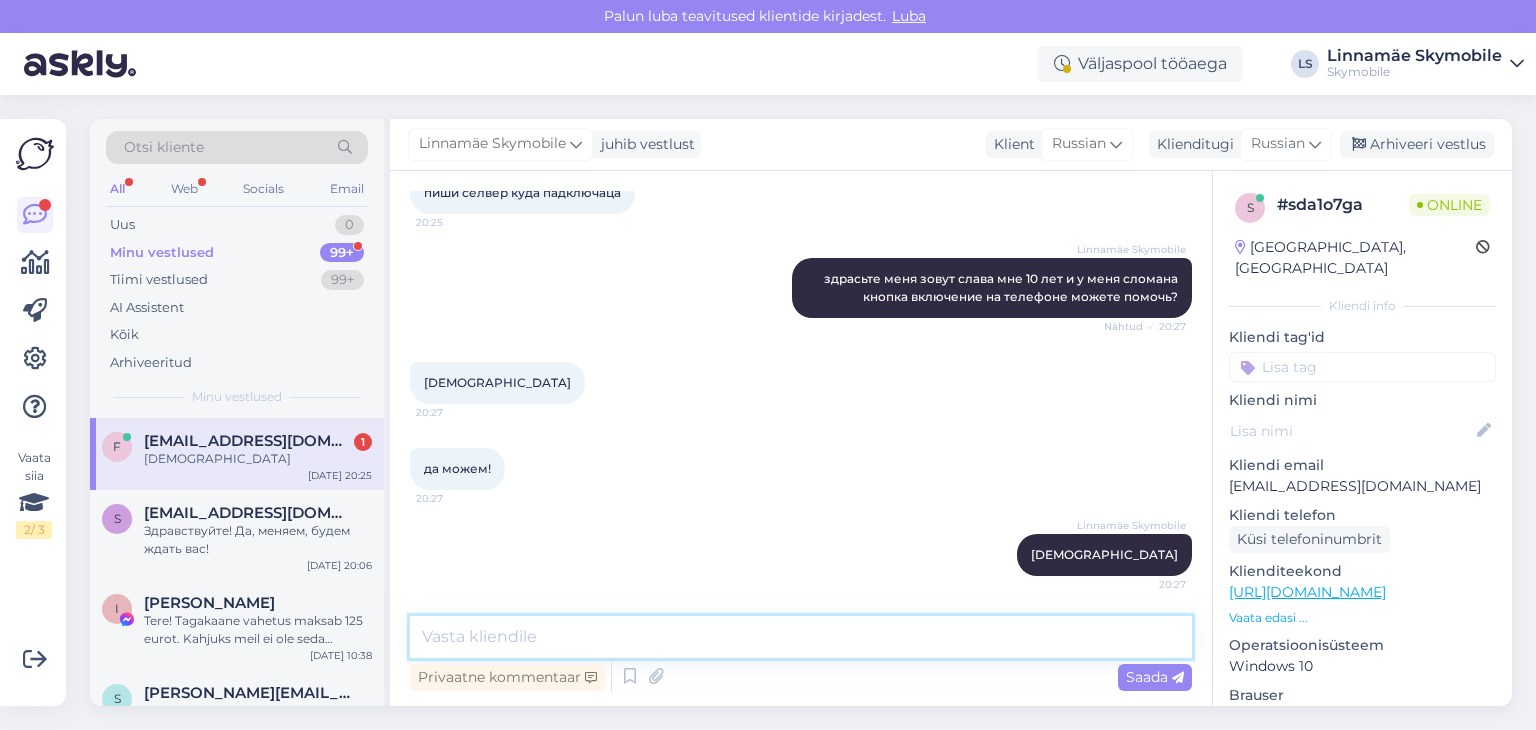 scroll, scrollTop: 936, scrollLeft: 0, axis: vertical 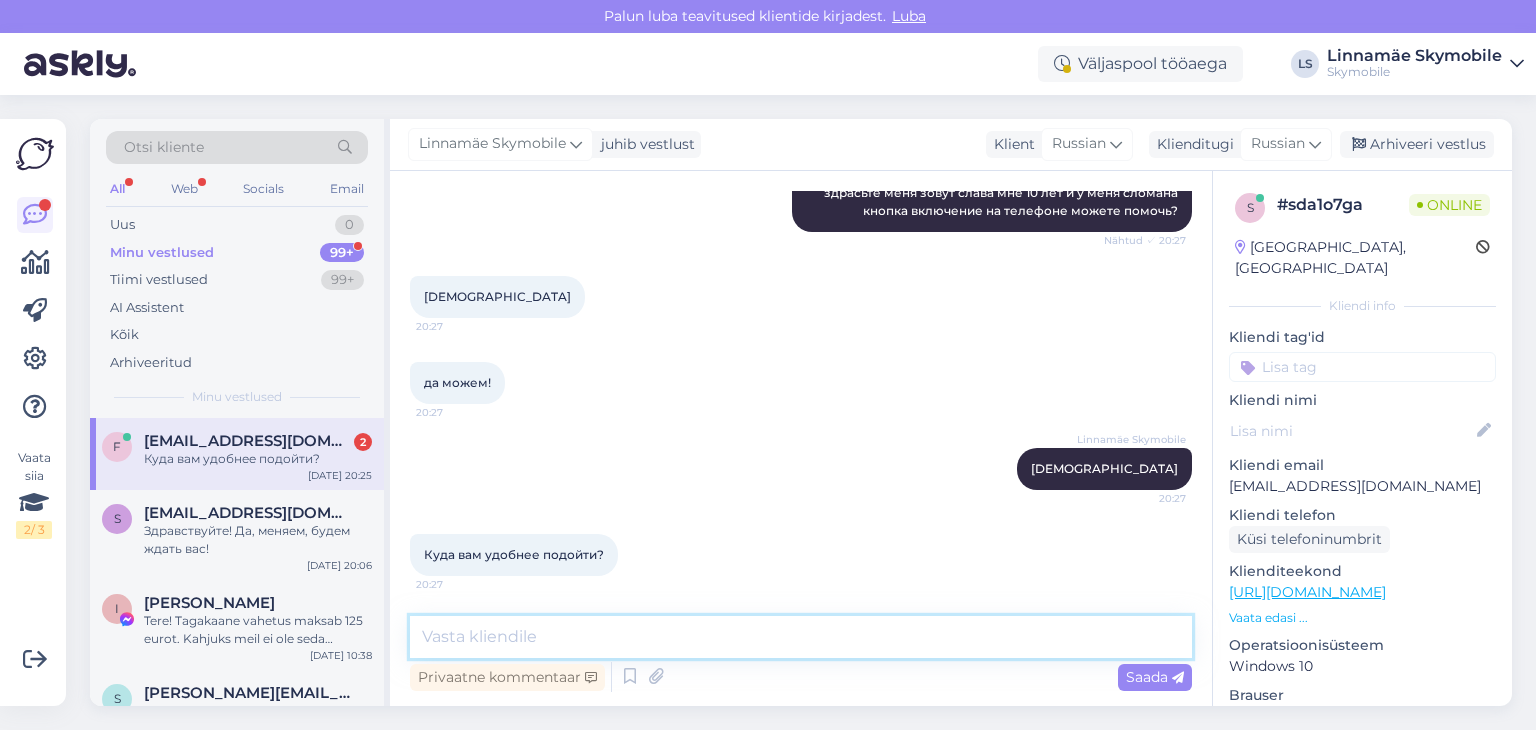 click at bounding box center (801, 637) 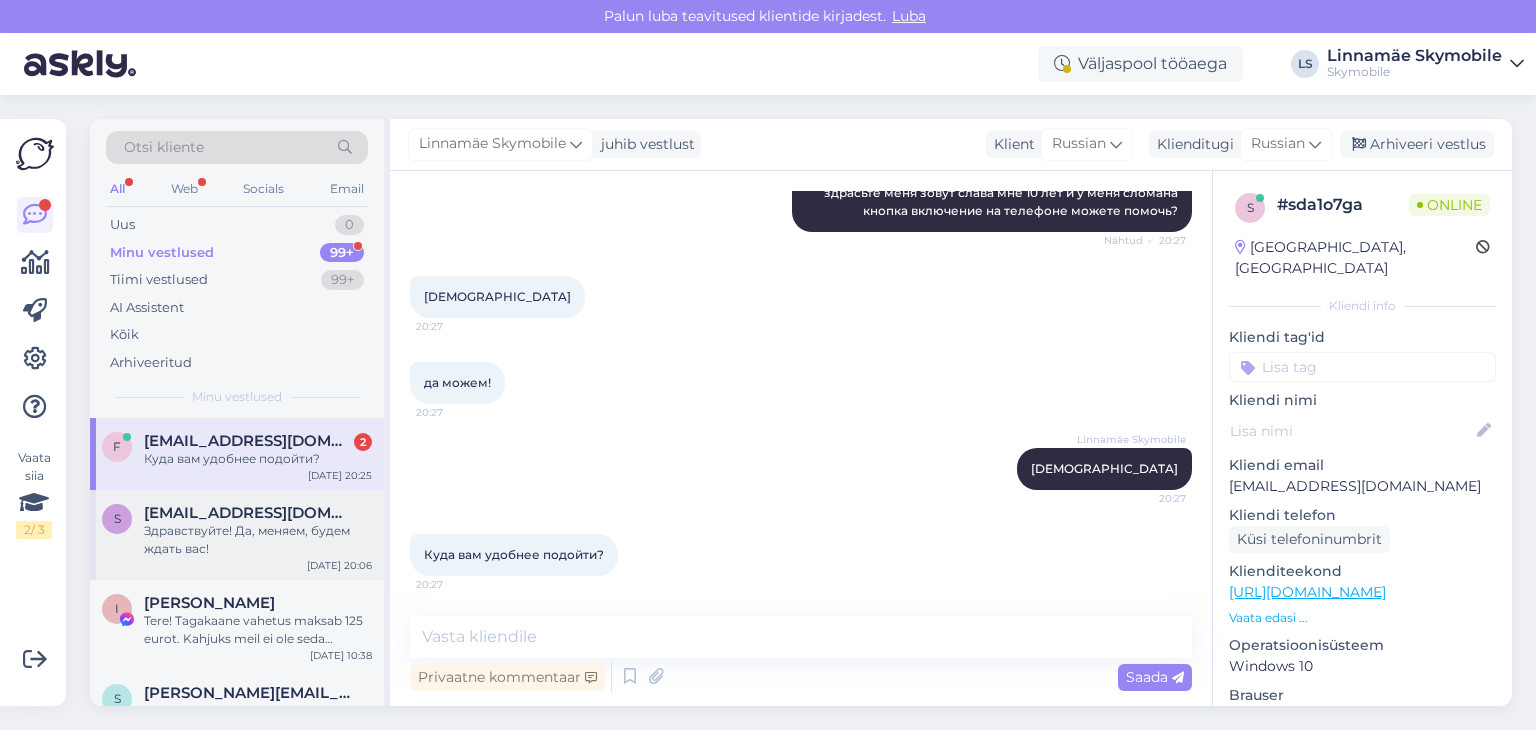 click on "[EMAIL_ADDRESS][DOMAIN_NAME]" at bounding box center (248, 513) 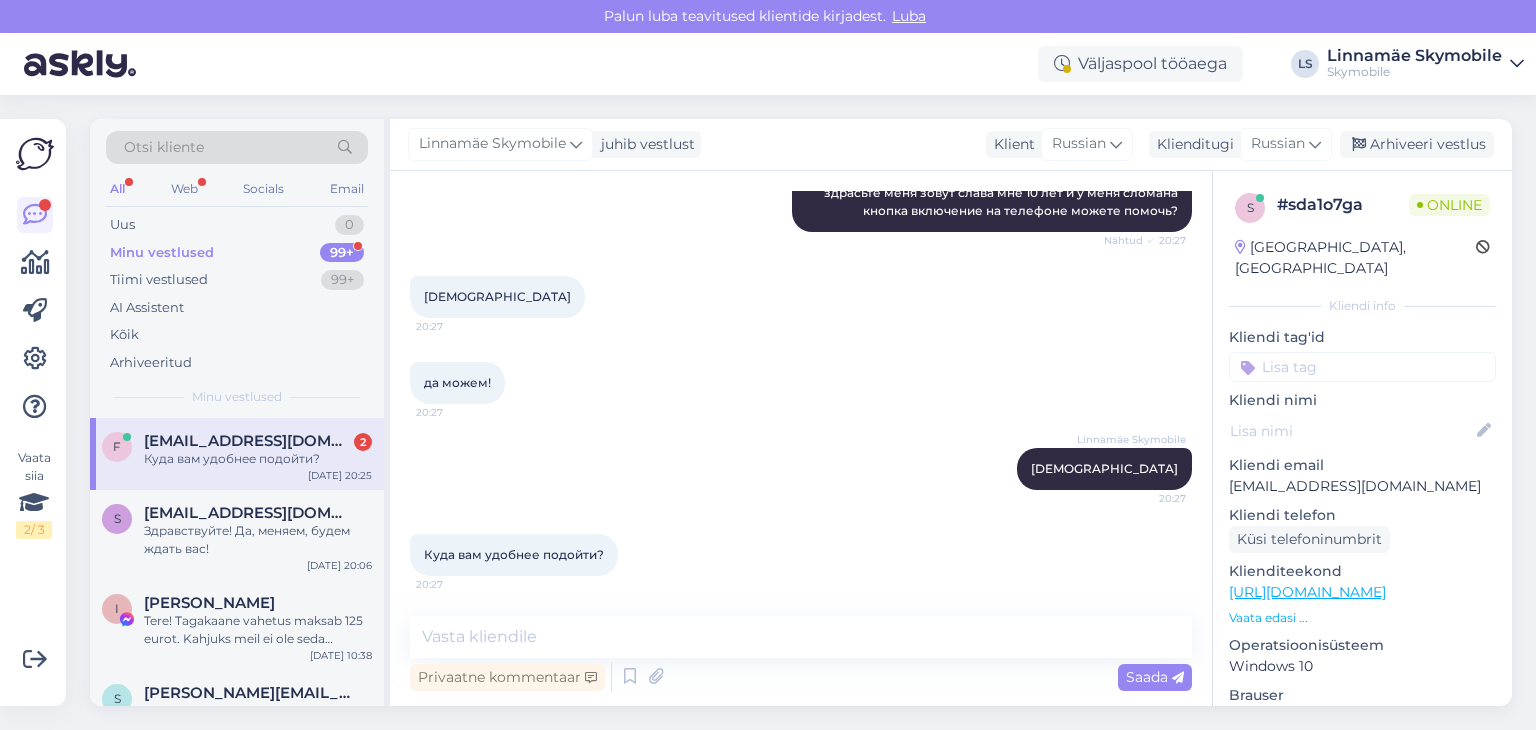 scroll, scrollTop: 0, scrollLeft: 0, axis: both 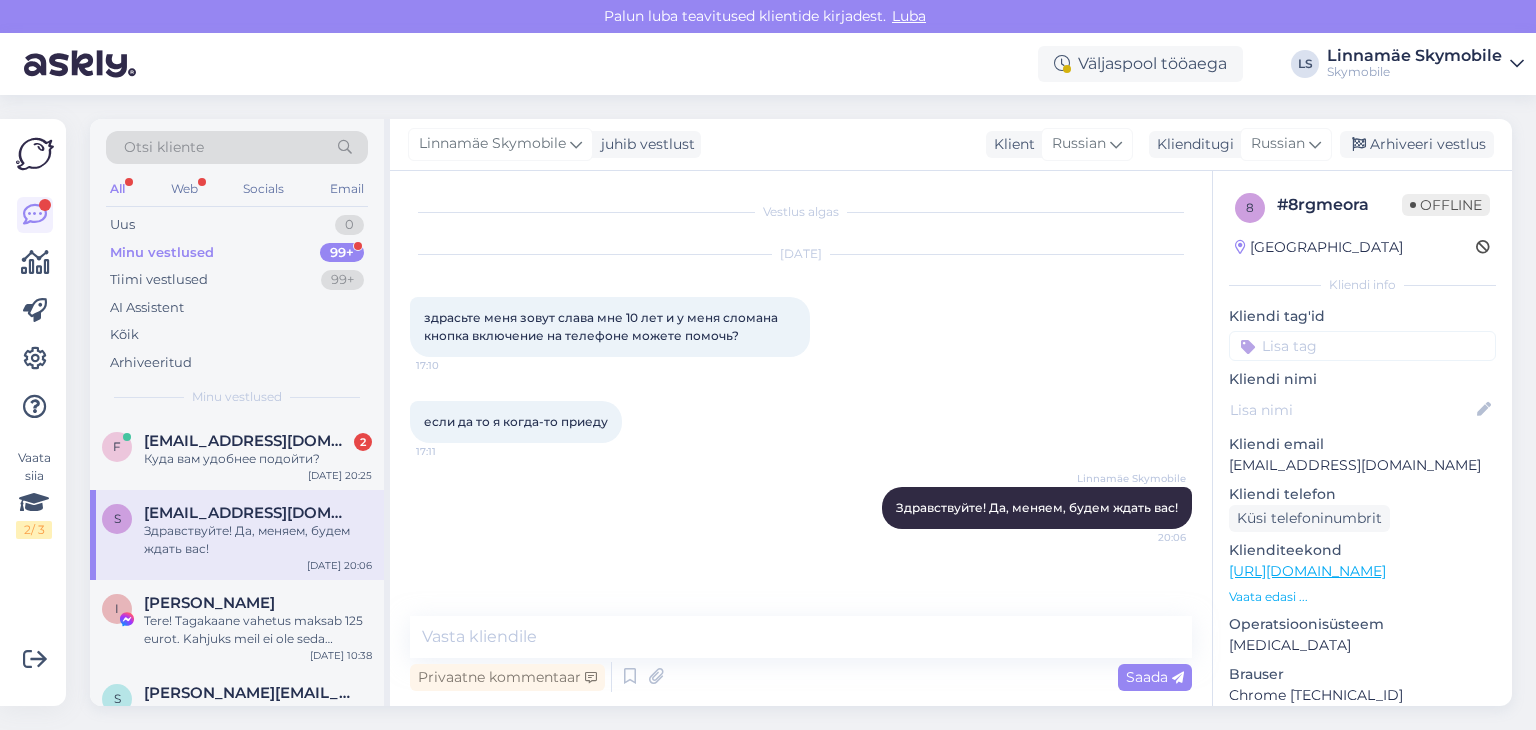 drag, startPoint x: 419, startPoint y: 417, endPoint x: 609, endPoint y: 414, distance: 190.02368 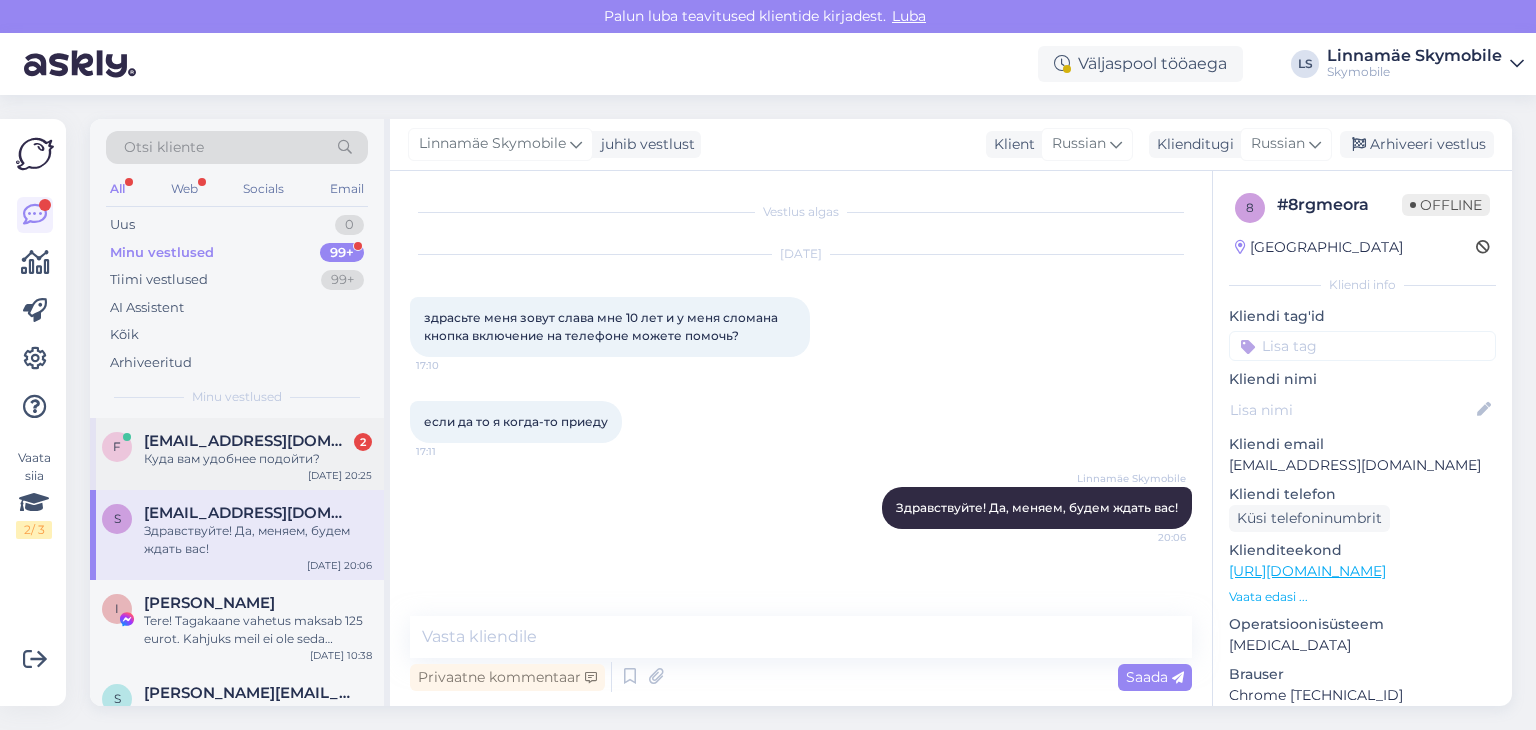 click on "[EMAIL_ADDRESS][DOMAIN_NAME]" at bounding box center [248, 441] 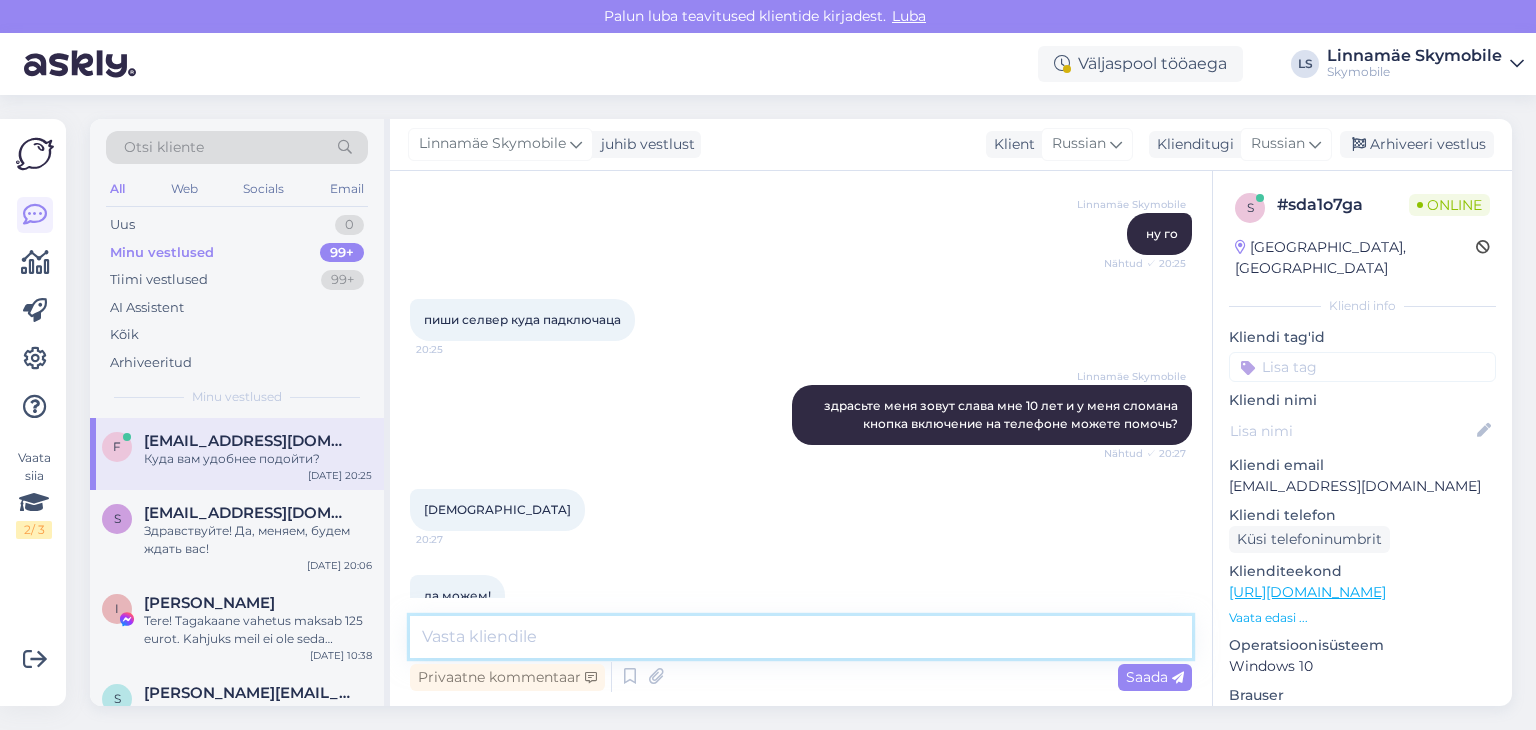 click at bounding box center (801, 637) 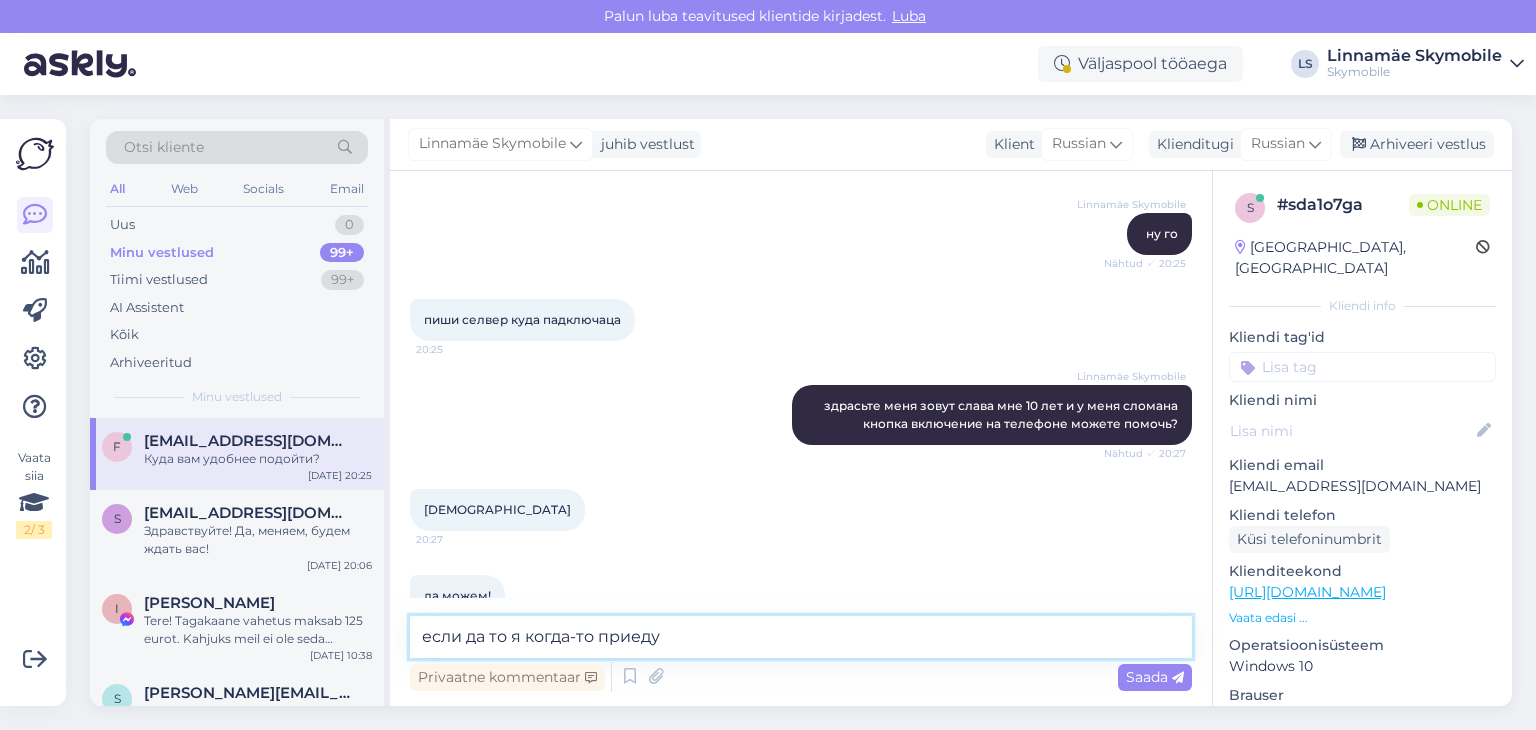 type 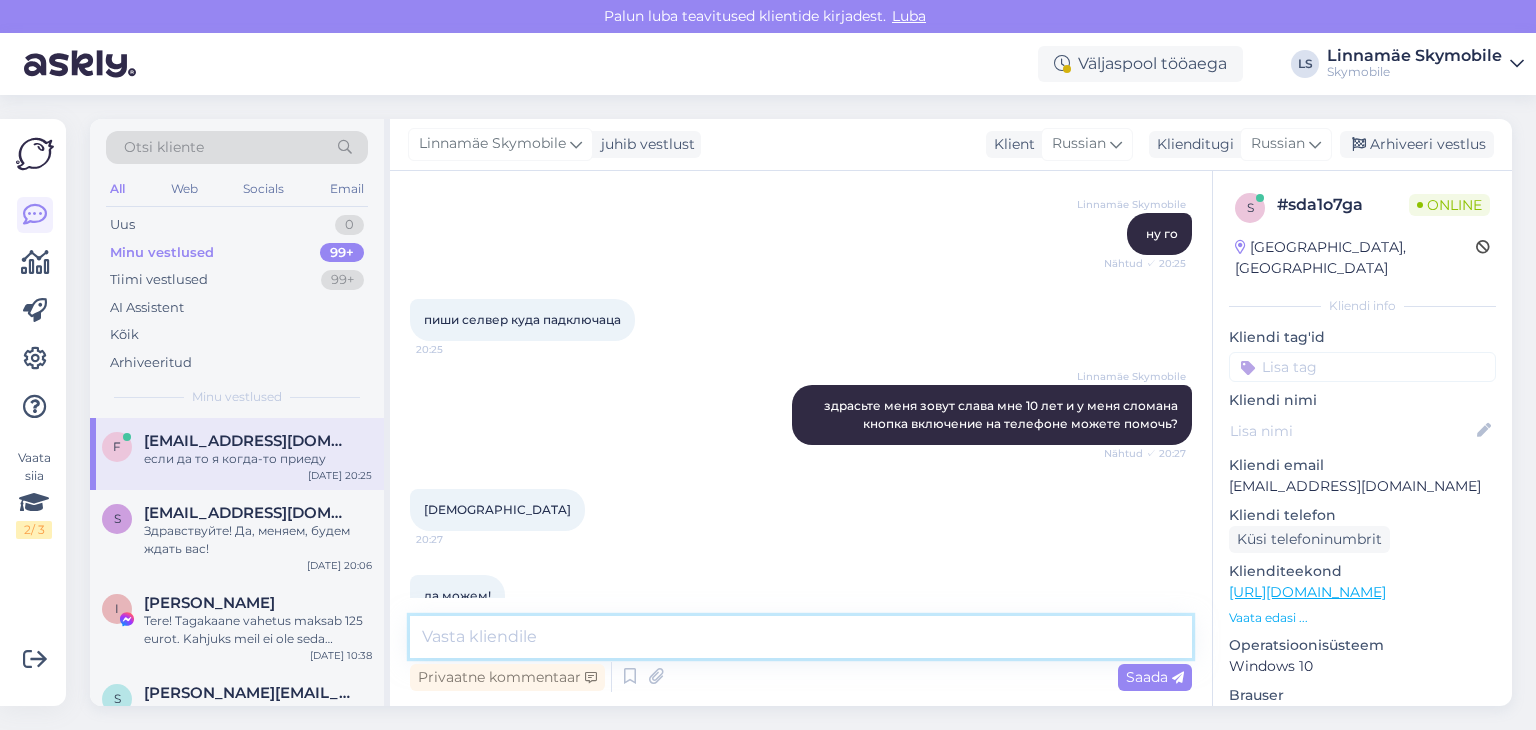 scroll, scrollTop: 1021, scrollLeft: 0, axis: vertical 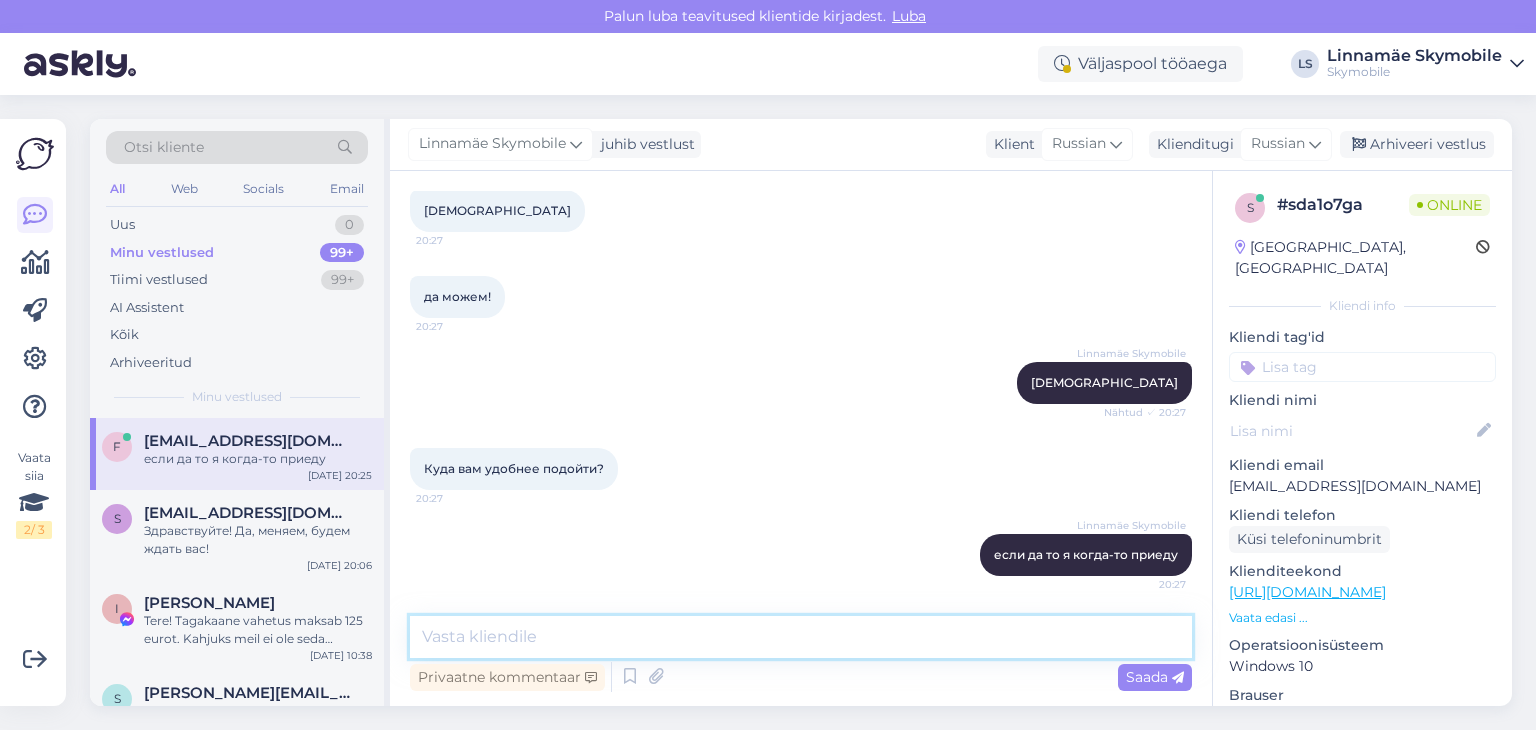 click at bounding box center [801, 637] 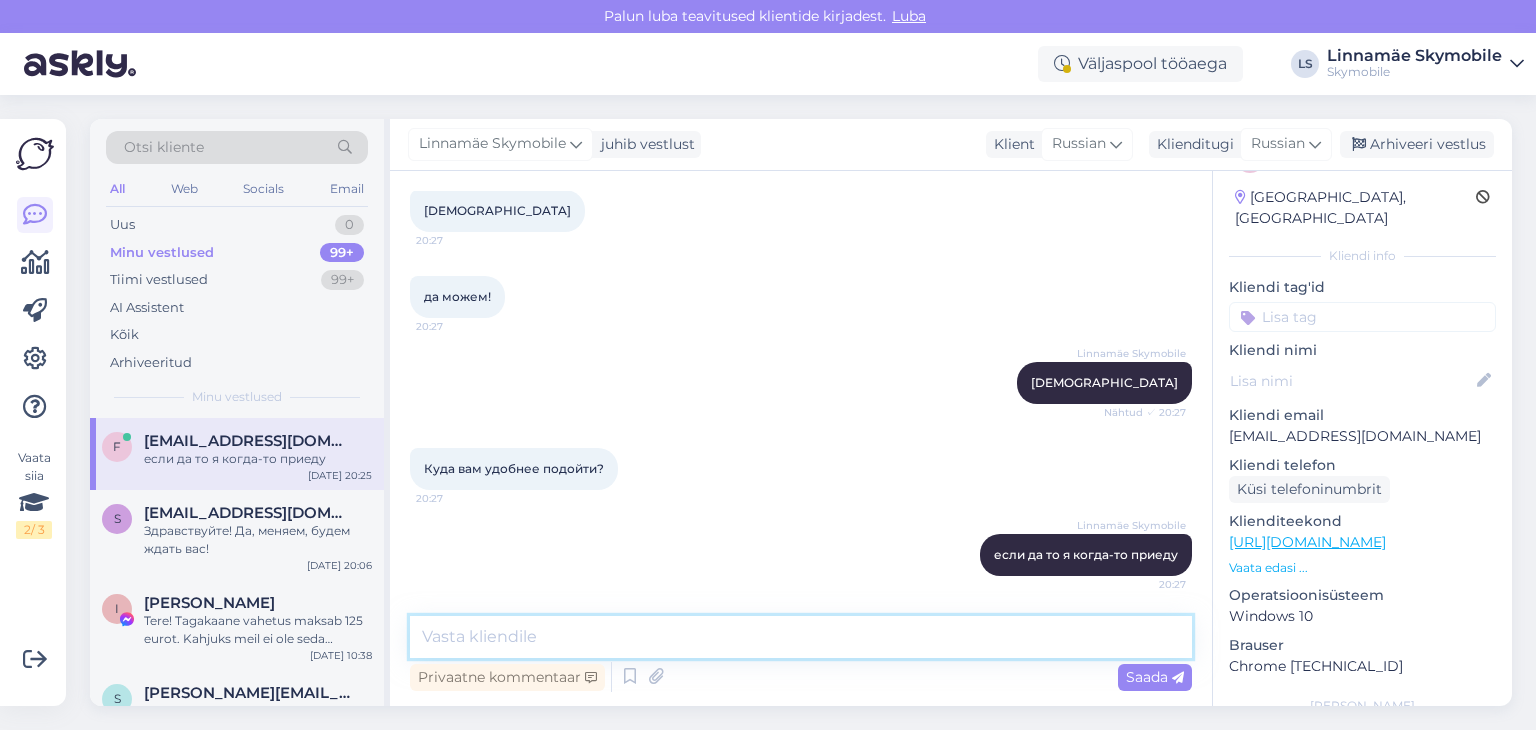 scroll, scrollTop: 0, scrollLeft: 0, axis: both 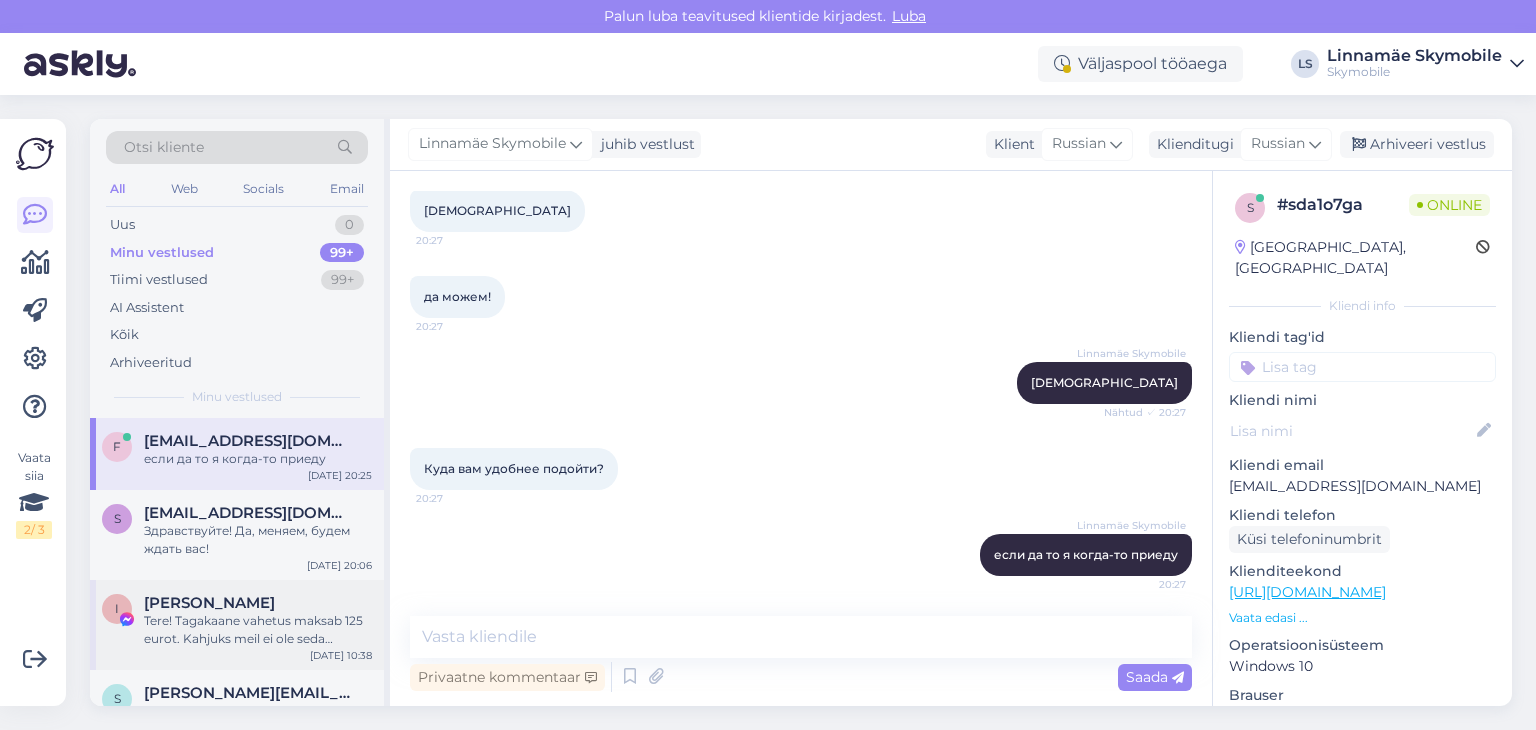 click on "Tere! Tagakaane vahetus maksab 125 eurot. Kahjuks meil ei ole seda varuosa hetkel [GEOGRAPHIC_DATA] – peame tellima, mis võtab umbes 2 nädalat. Saame tellida ainult musta värvi kaane, teisi värve hetkel ei ole saadaval." at bounding box center [258, 630] 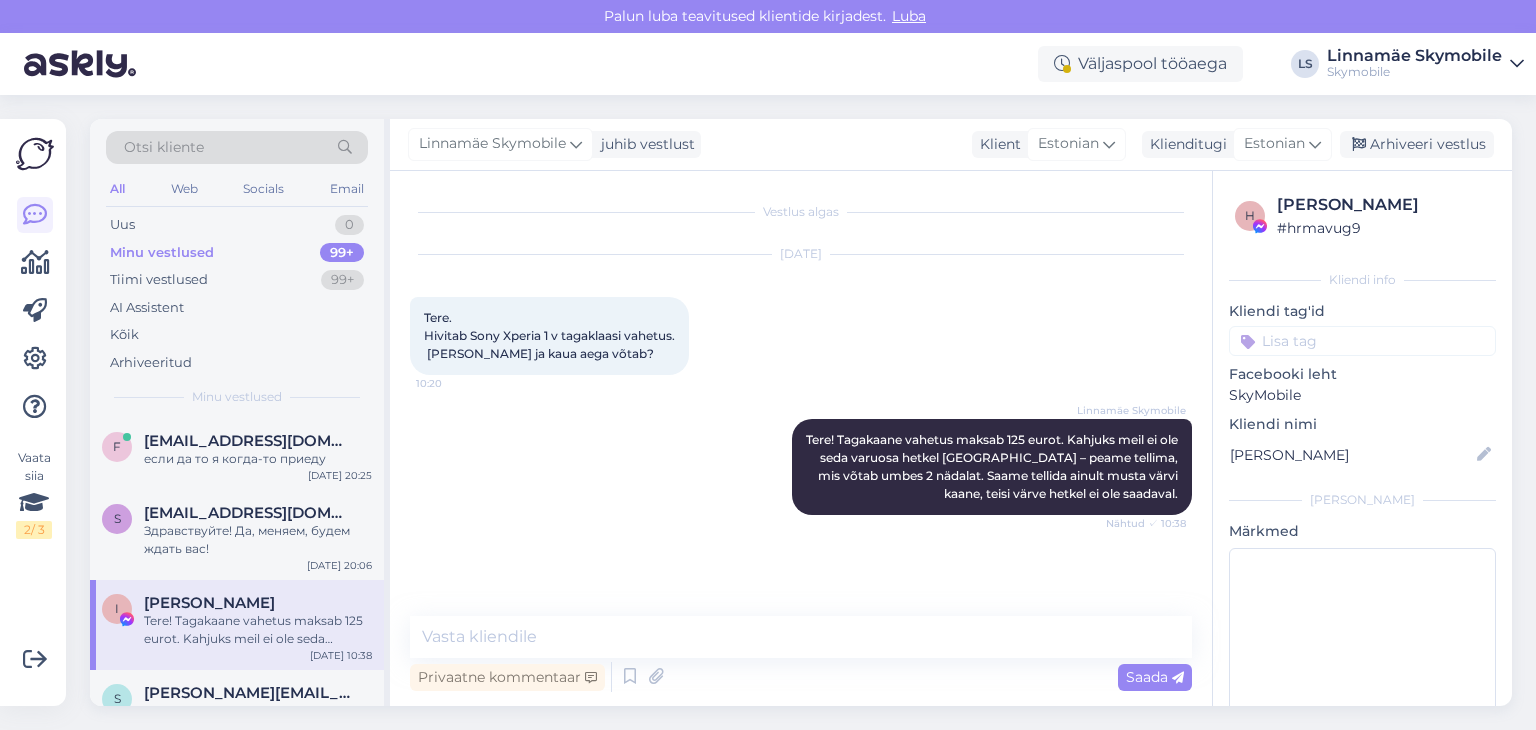 drag, startPoint x: 246, startPoint y: 623, endPoint x: 700, endPoint y: 447, distance: 486.92093 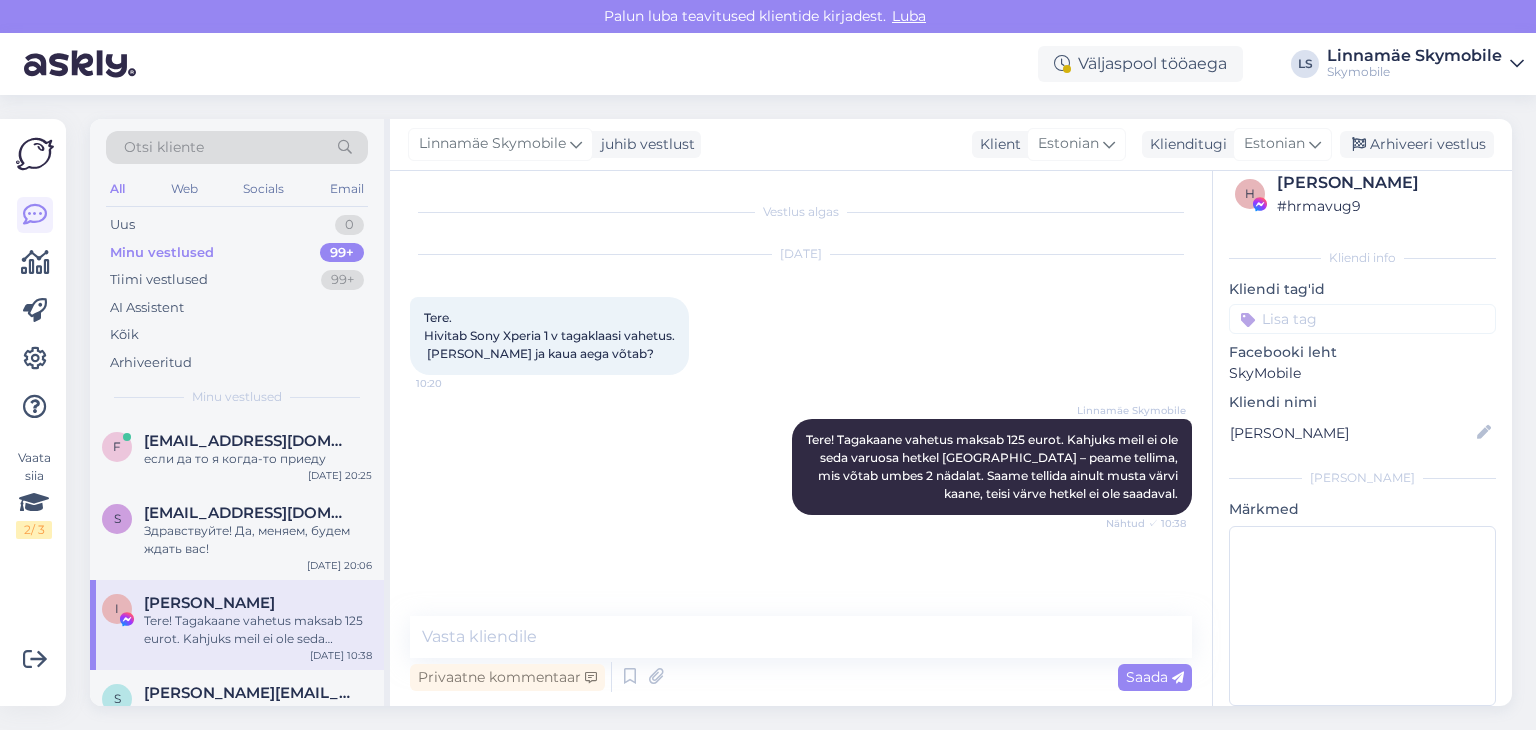 scroll, scrollTop: 0, scrollLeft: 0, axis: both 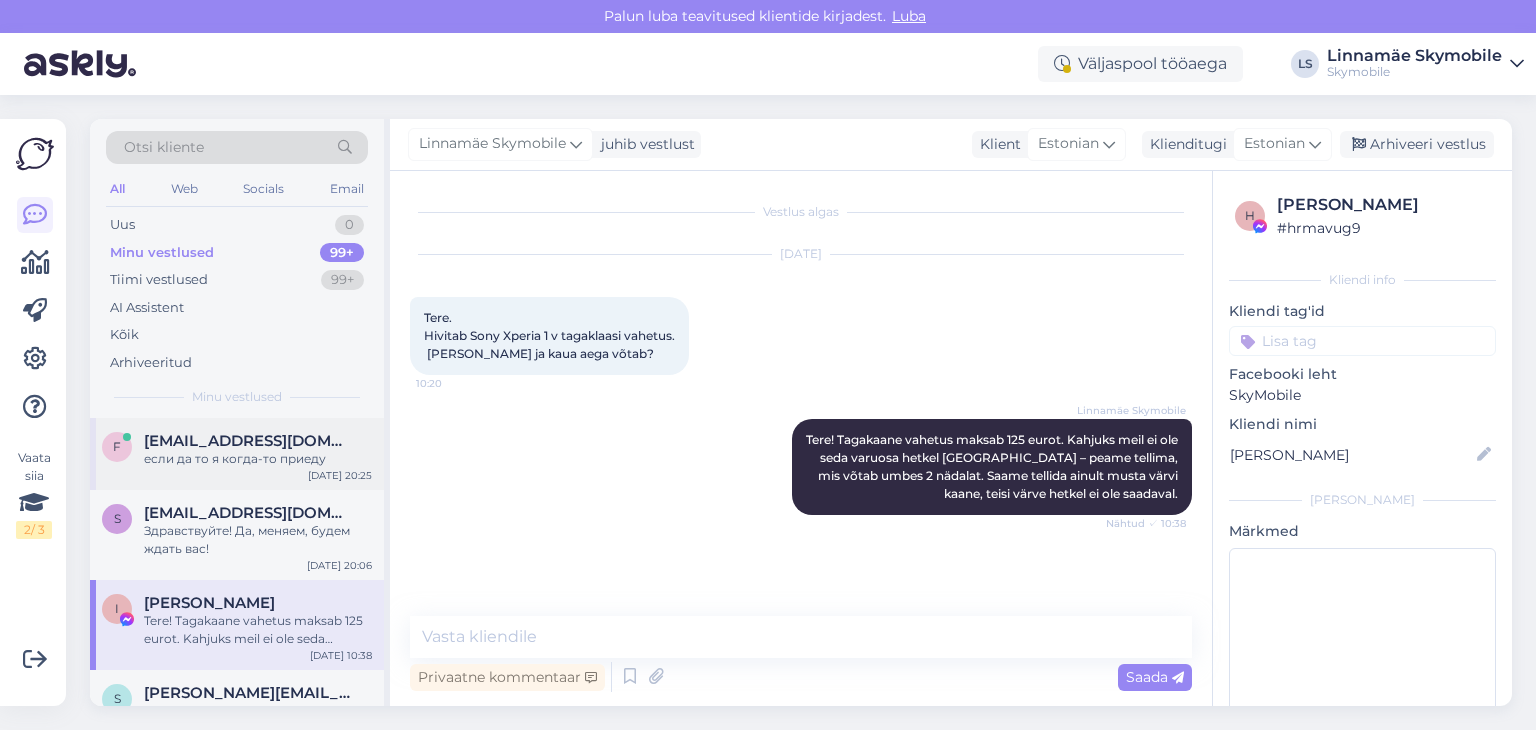 click on "f [EMAIL_ADDRESS][DOMAIN_NAME] если да то я когда-то приеду  [DATE] 20:25" at bounding box center (237, 454) 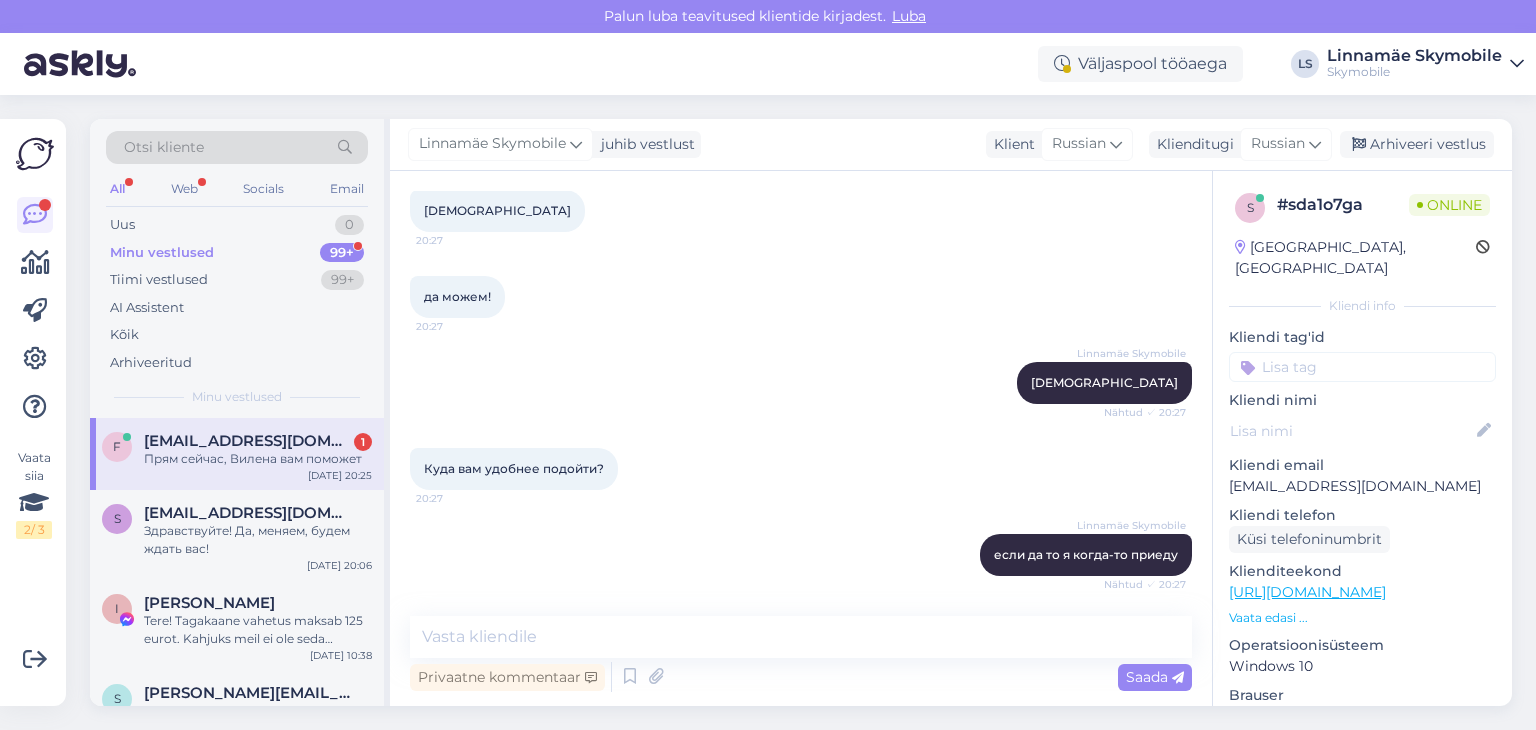 scroll, scrollTop: 1108, scrollLeft: 0, axis: vertical 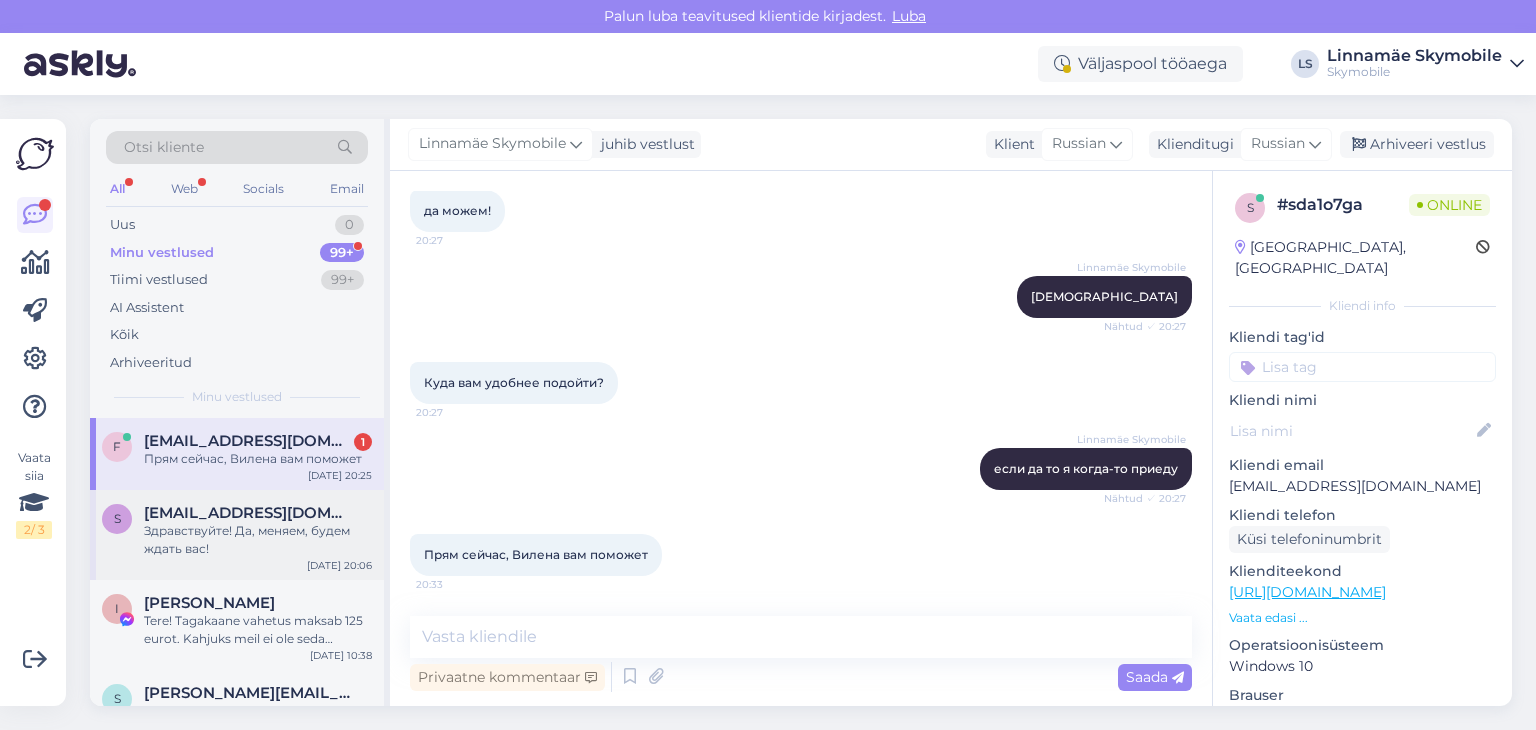 click on "[EMAIL_ADDRESS][DOMAIN_NAME]" at bounding box center (248, 513) 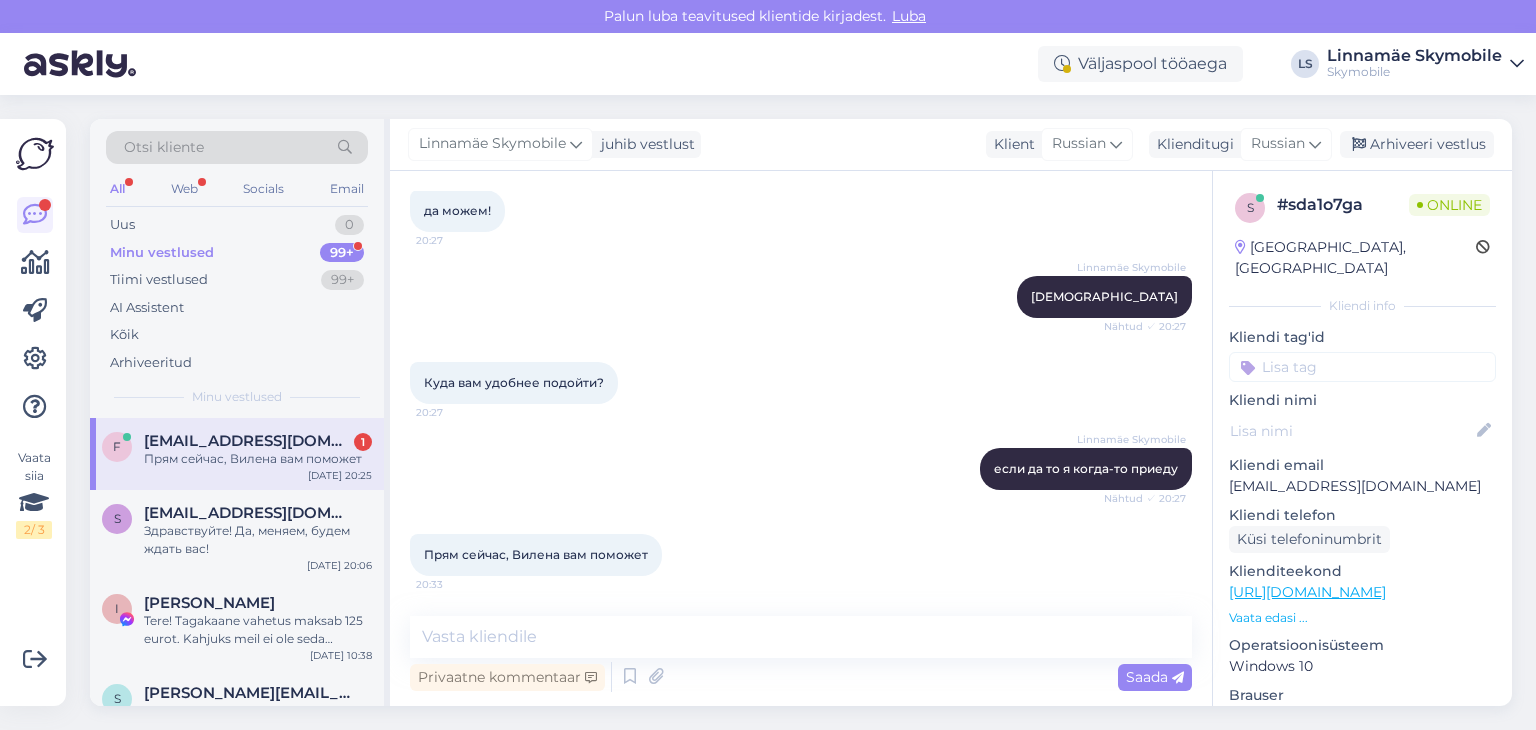 scroll, scrollTop: 0, scrollLeft: 0, axis: both 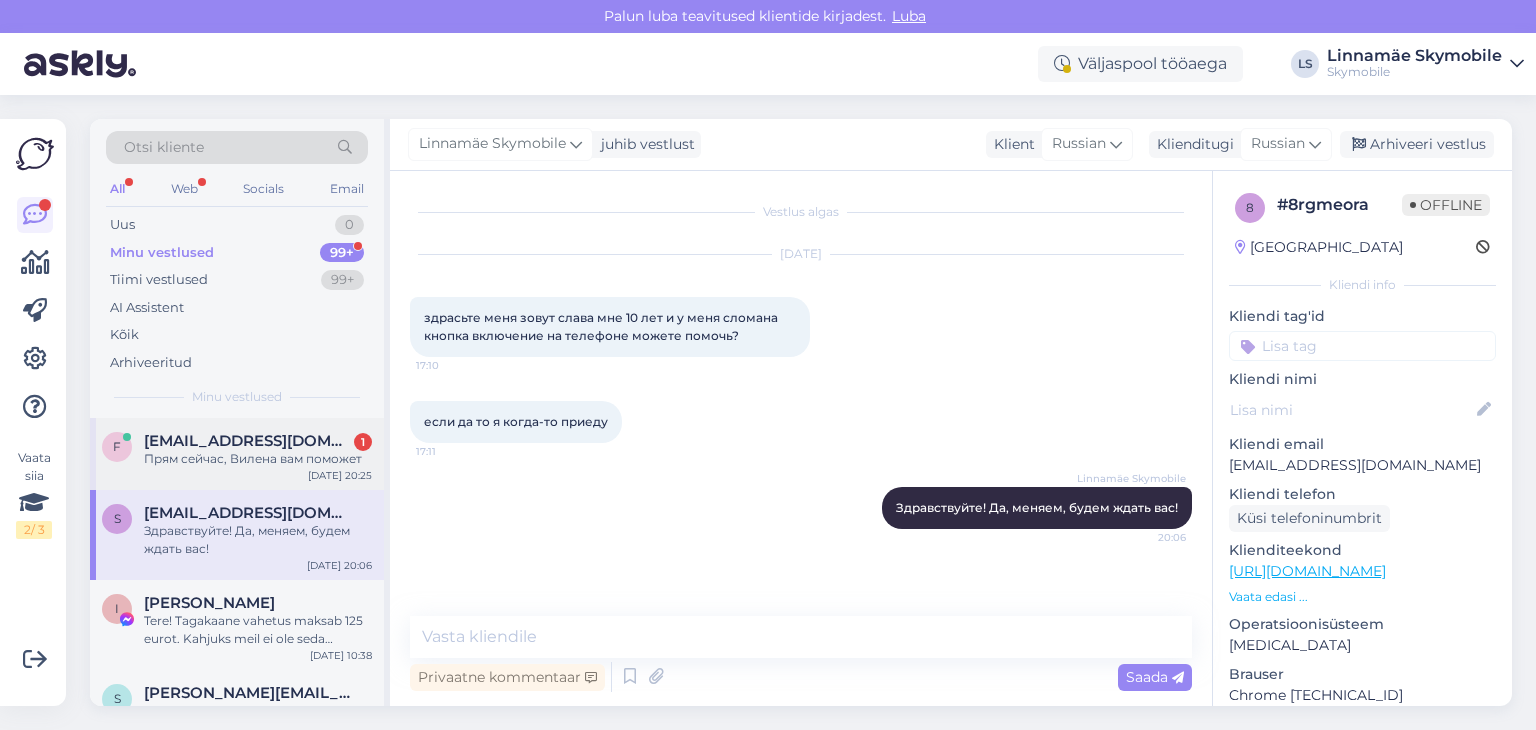 click on "[EMAIL_ADDRESS][DOMAIN_NAME]" at bounding box center (248, 441) 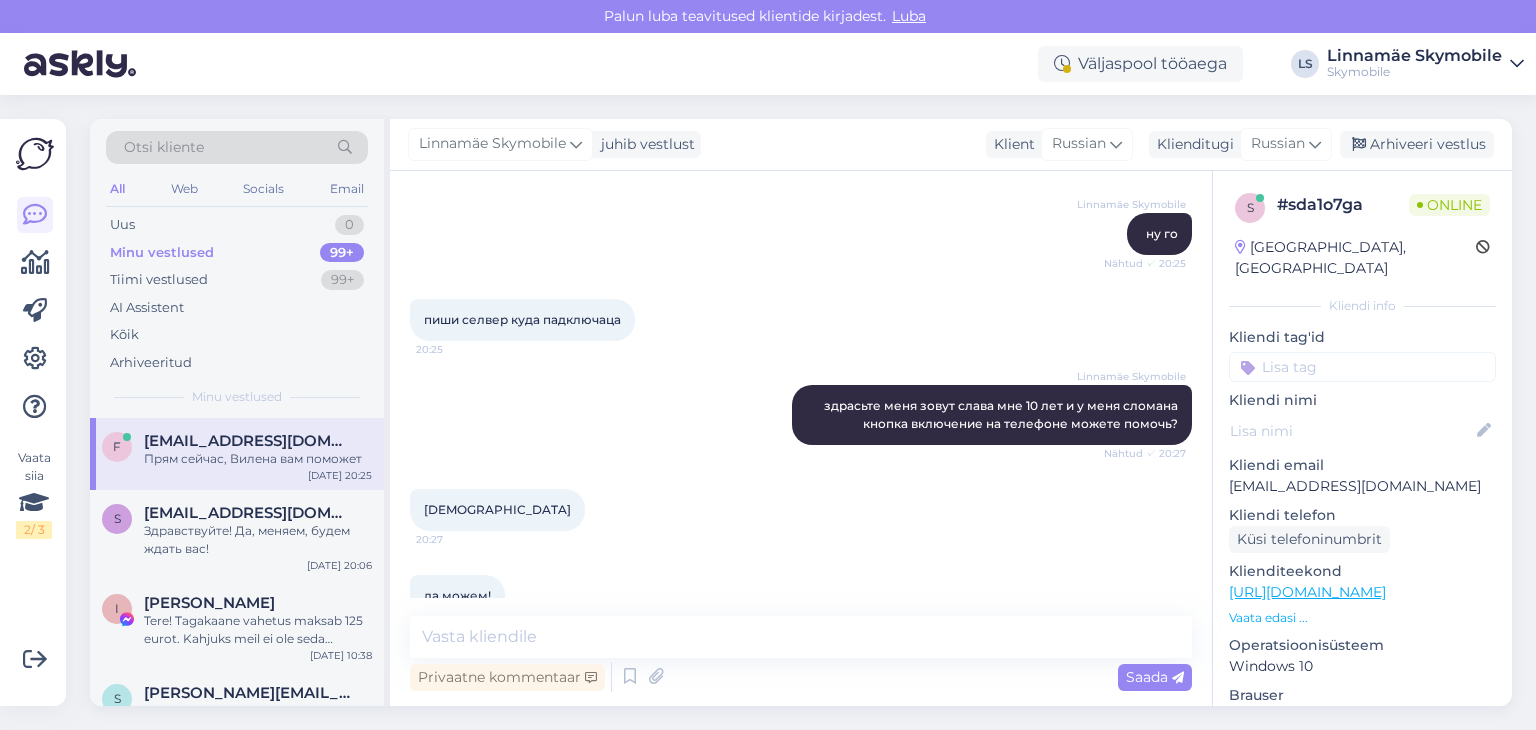 scroll, scrollTop: 1107, scrollLeft: 0, axis: vertical 